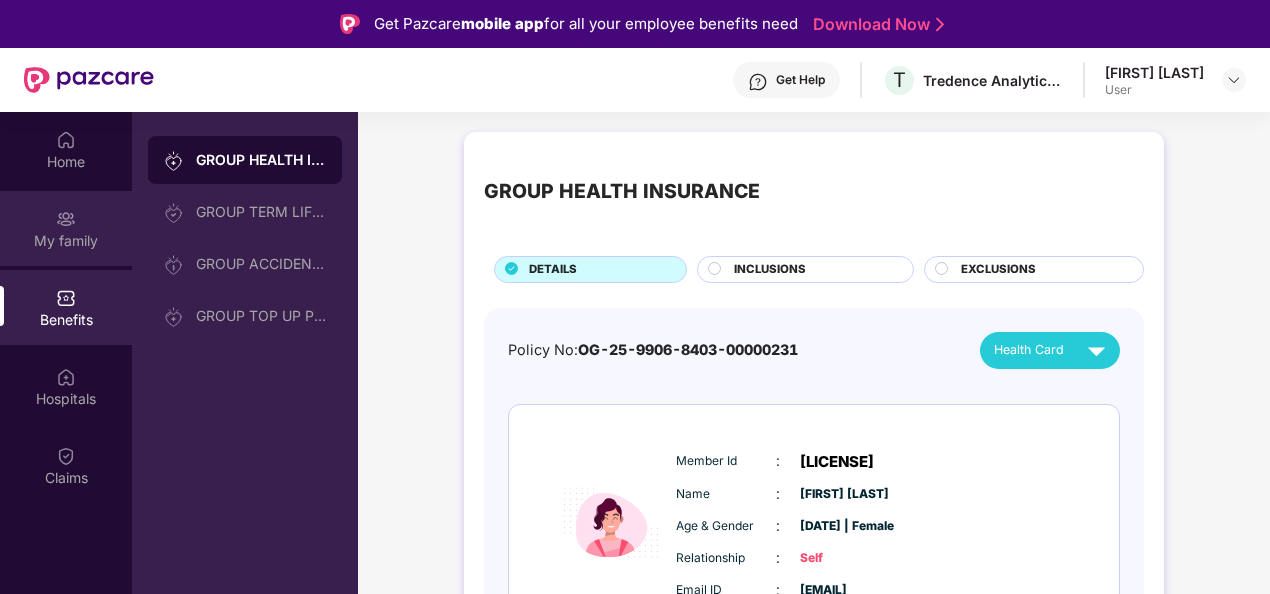 click on "My family" at bounding box center (66, 241) 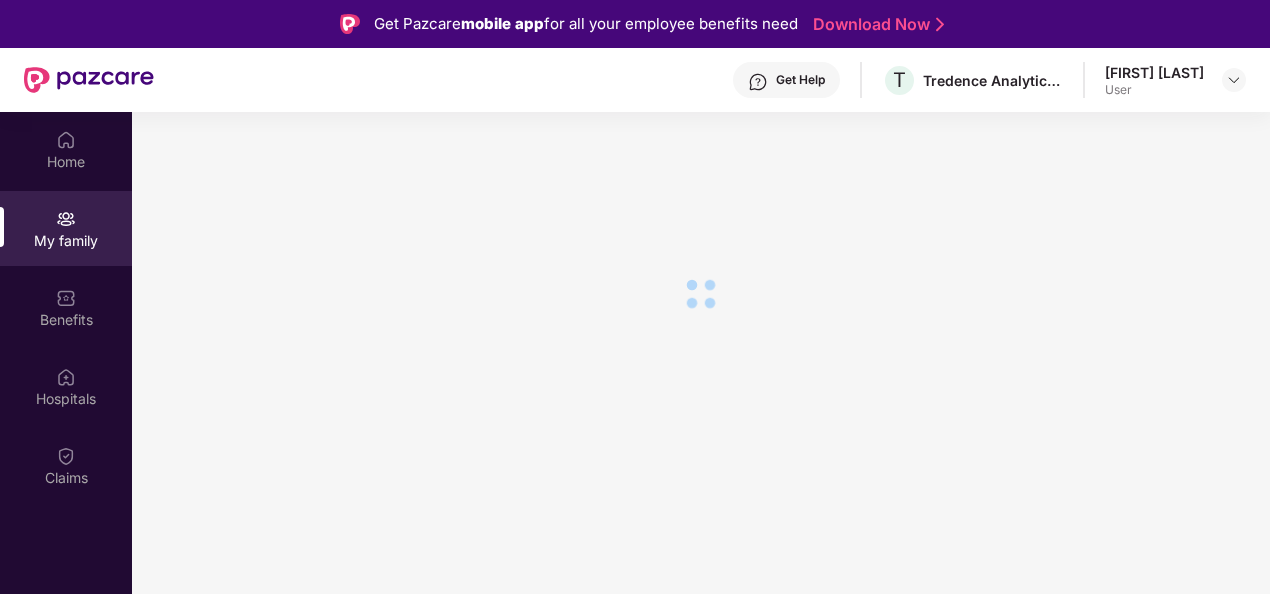 scroll, scrollTop: 112, scrollLeft: 0, axis: vertical 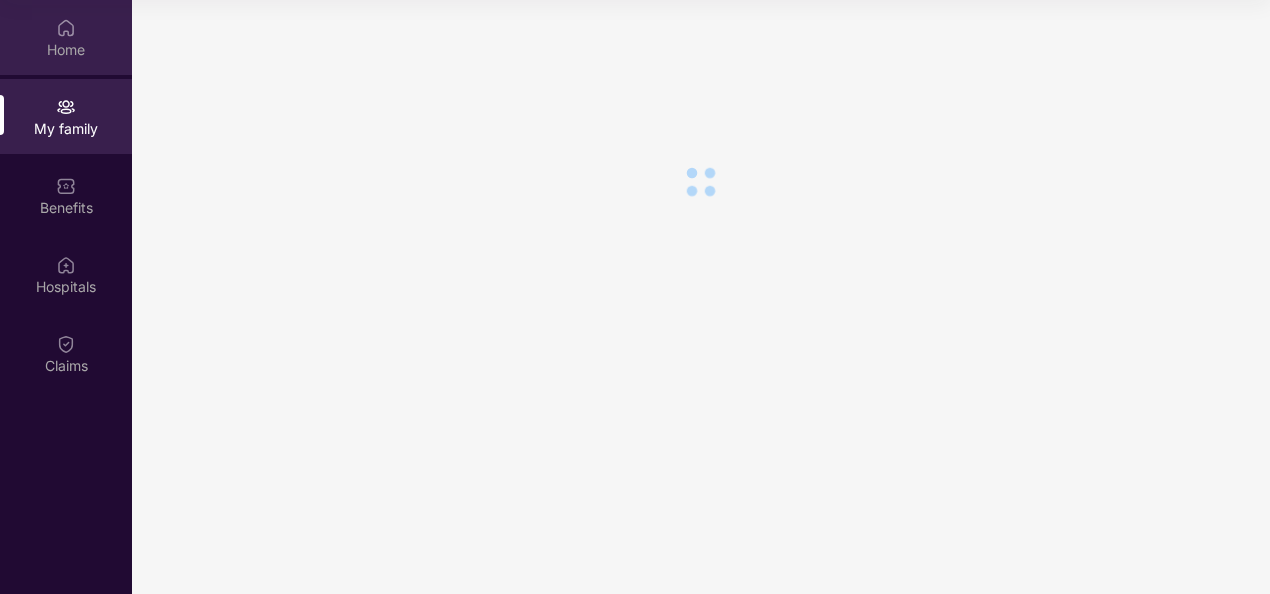 click on "Home" at bounding box center (66, 50) 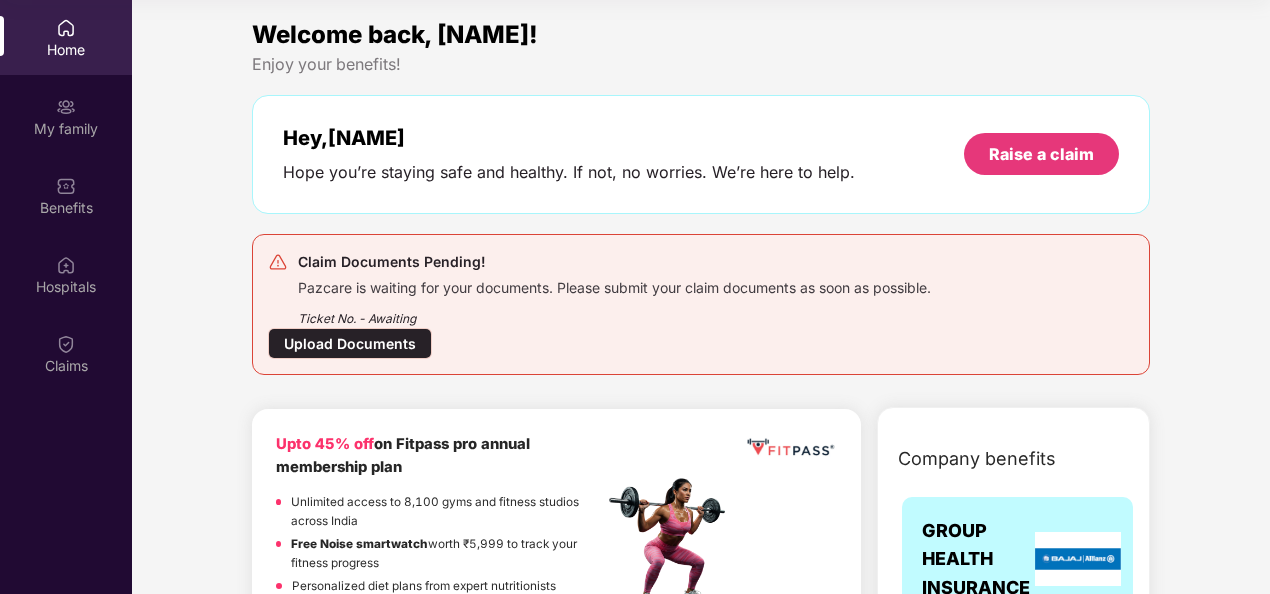 scroll, scrollTop: 112, scrollLeft: 0, axis: vertical 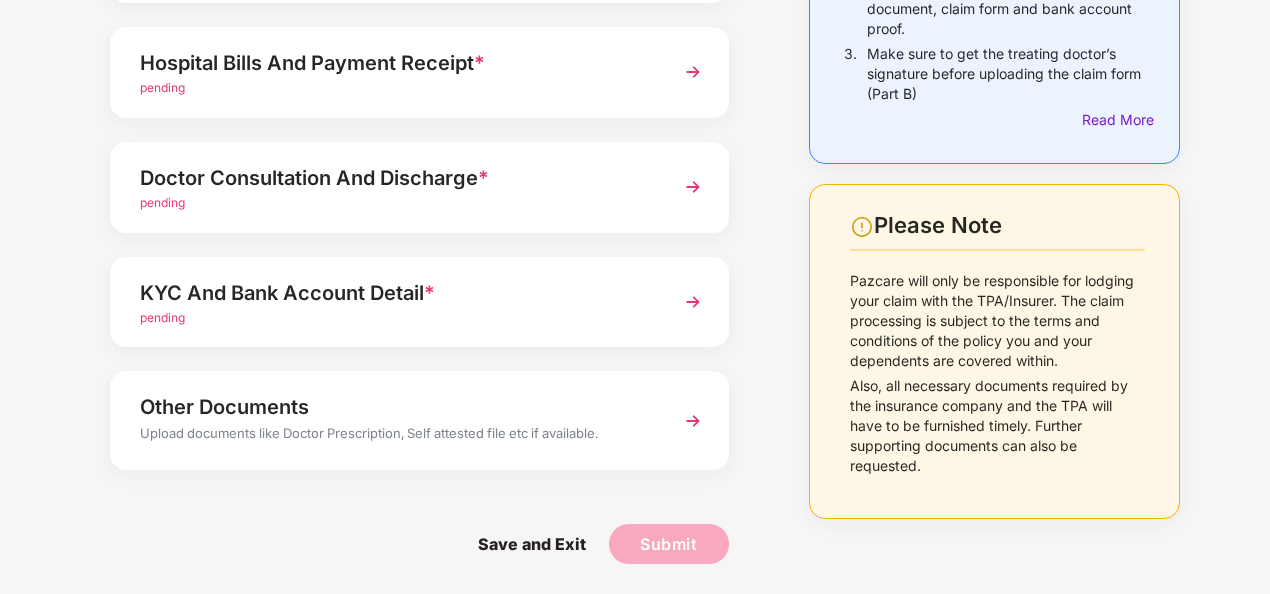 click at bounding box center [693, 421] 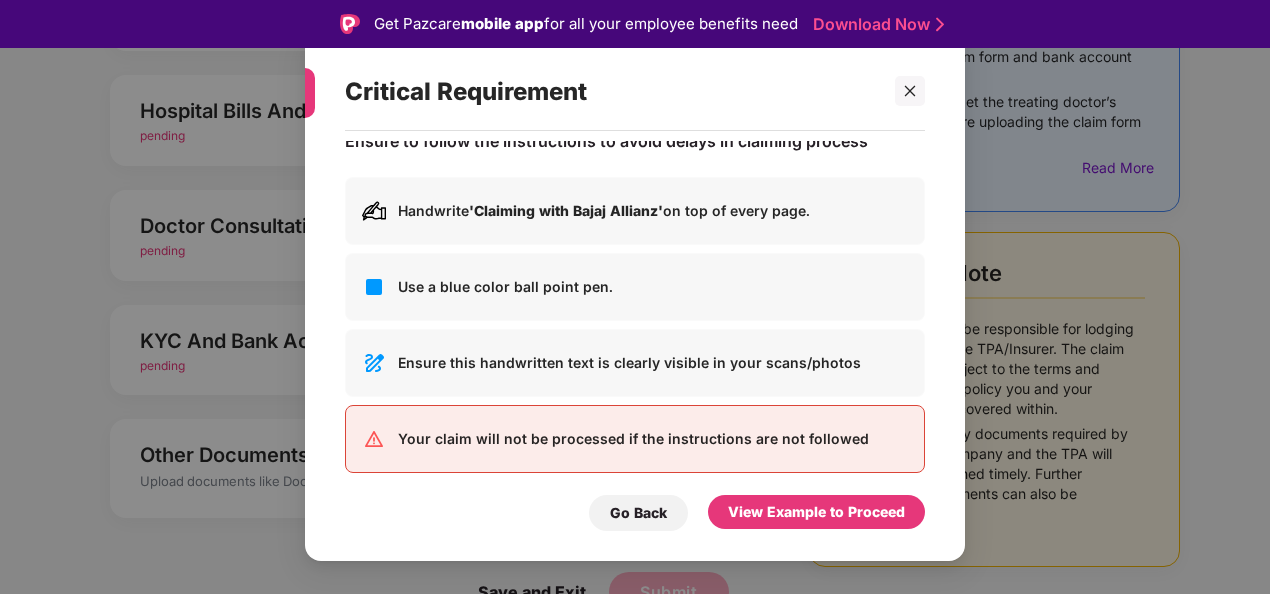 scroll, scrollTop: 43, scrollLeft: 0, axis: vertical 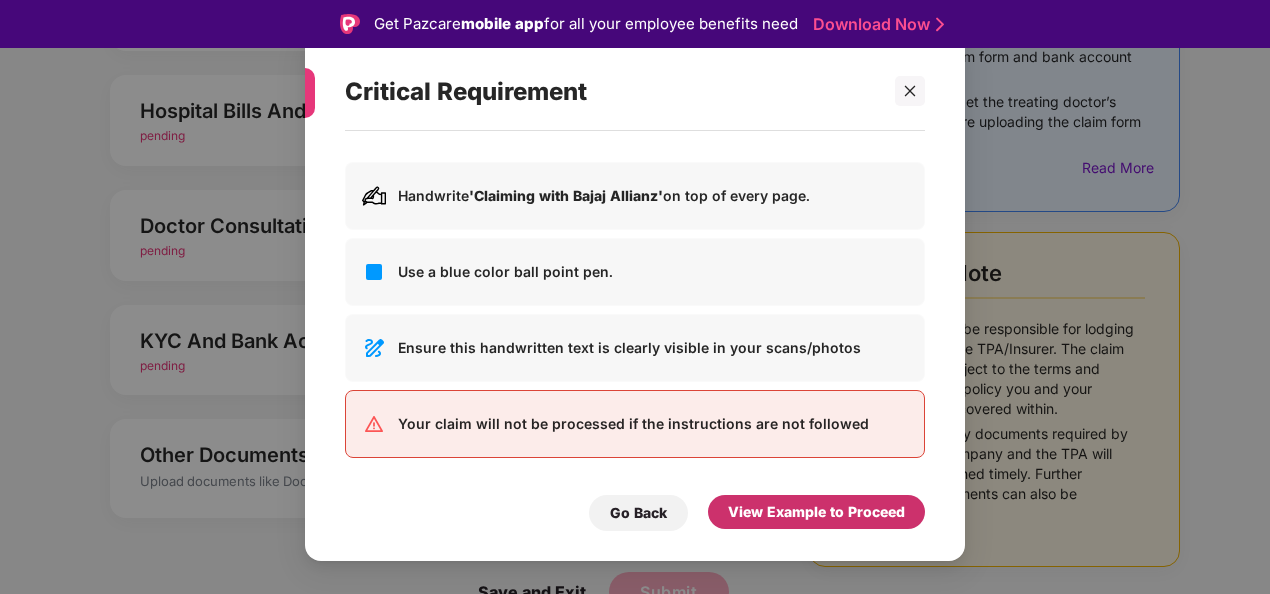 click on "View Example to Proceed" at bounding box center [816, 512] 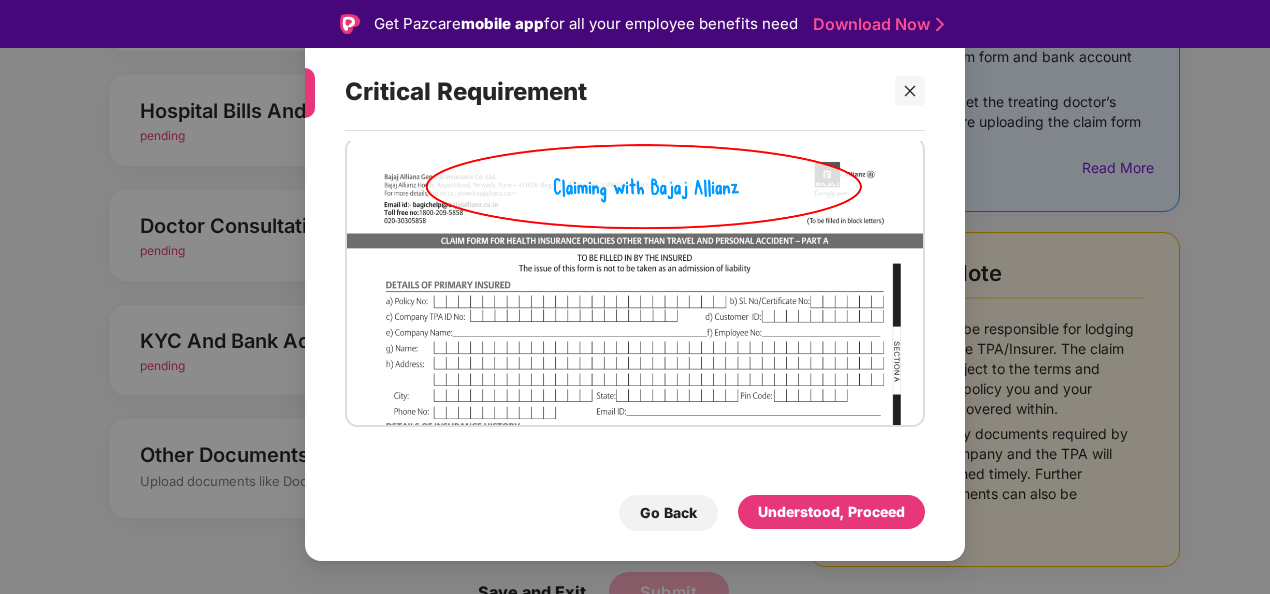 scroll, scrollTop: 50, scrollLeft: 0, axis: vertical 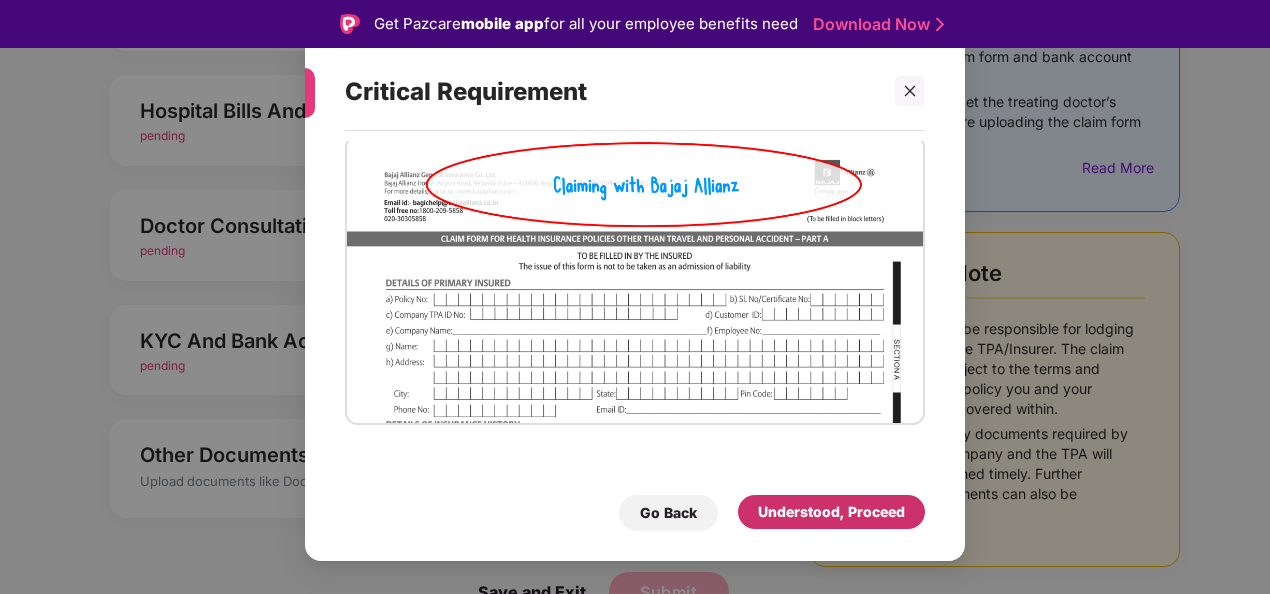 click on "Understood, Proceed" at bounding box center [831, 512] 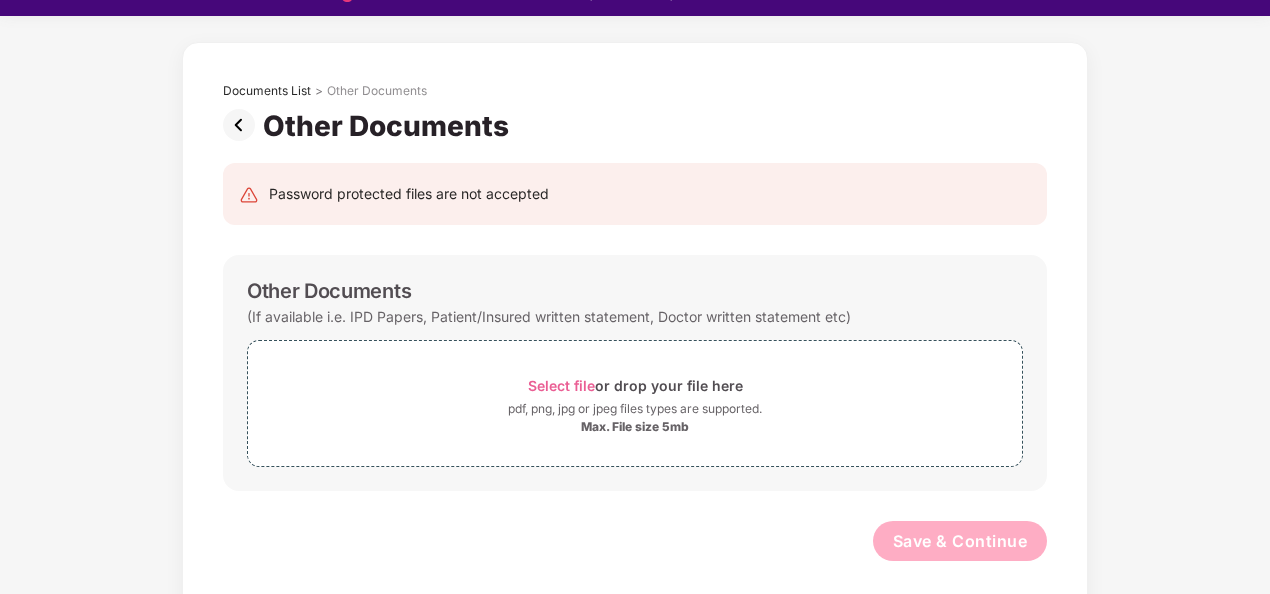scroll, scrollTop: 48, scrollLeft: 0, axis: vertical 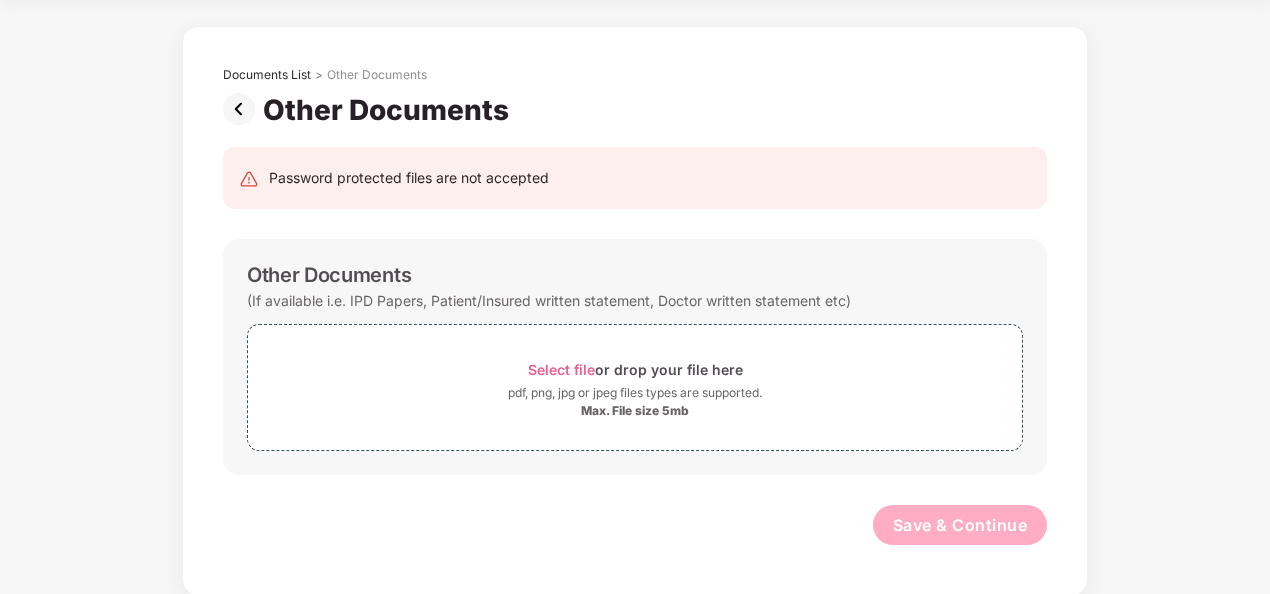 click at bounding box center (243, 109) 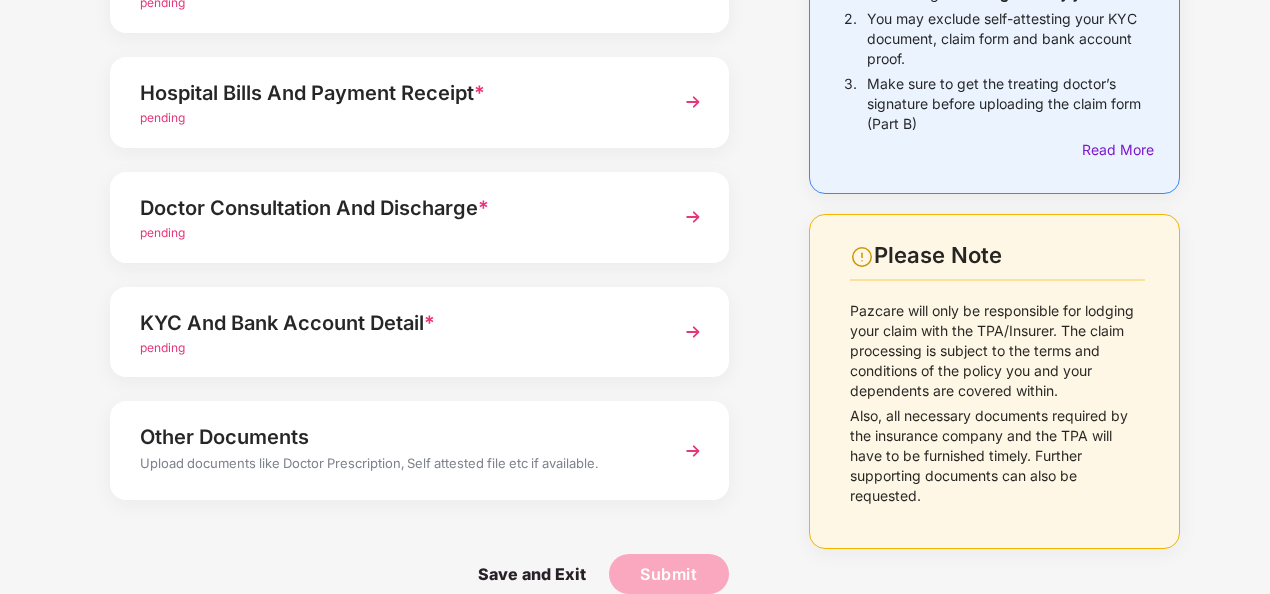 scroll, scrollTop: 318, scrollLeft: 0, axis: vertical 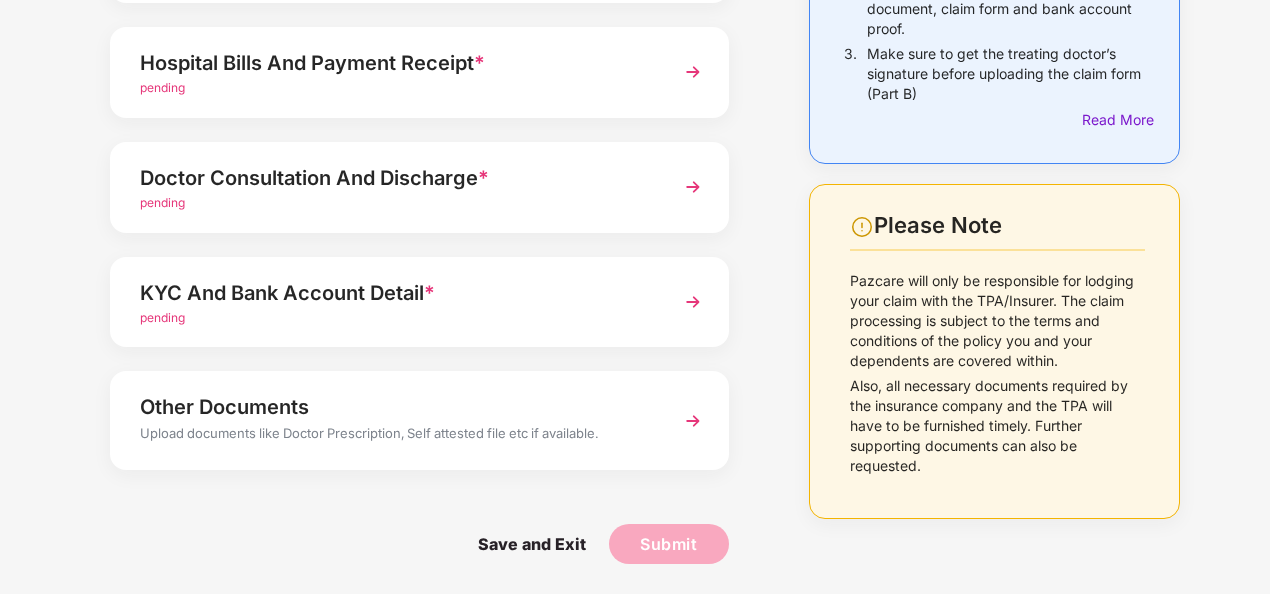 click at bounding box center [693, 302] 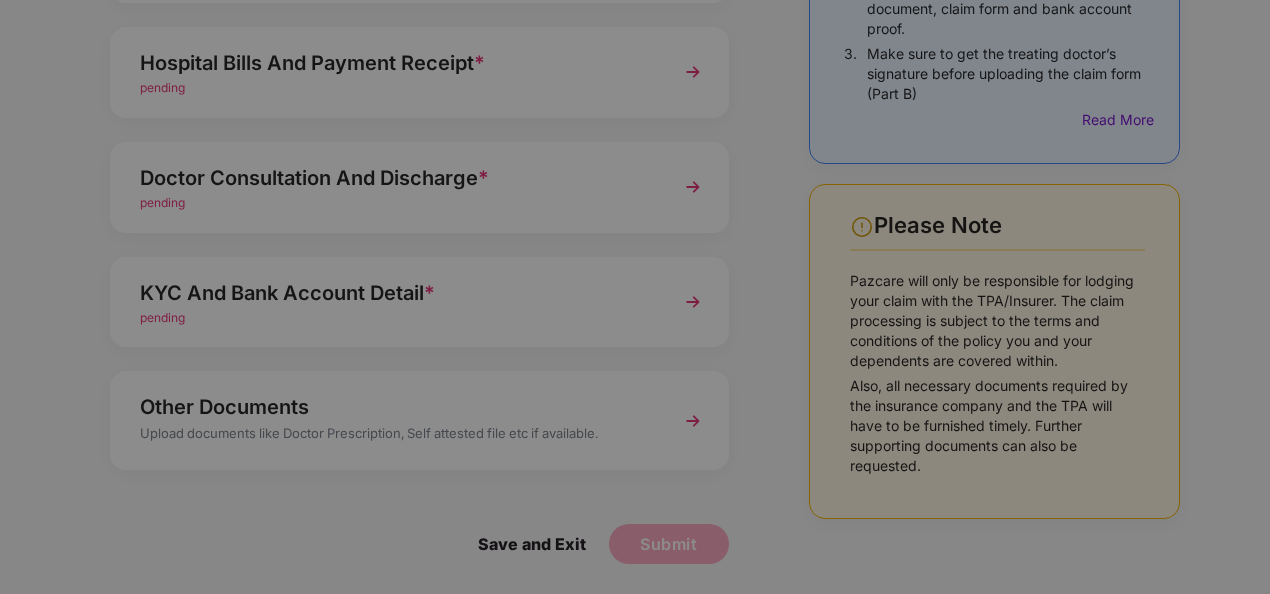 scroll, scrollTop: 0, scrollLeft: 0, axis: both 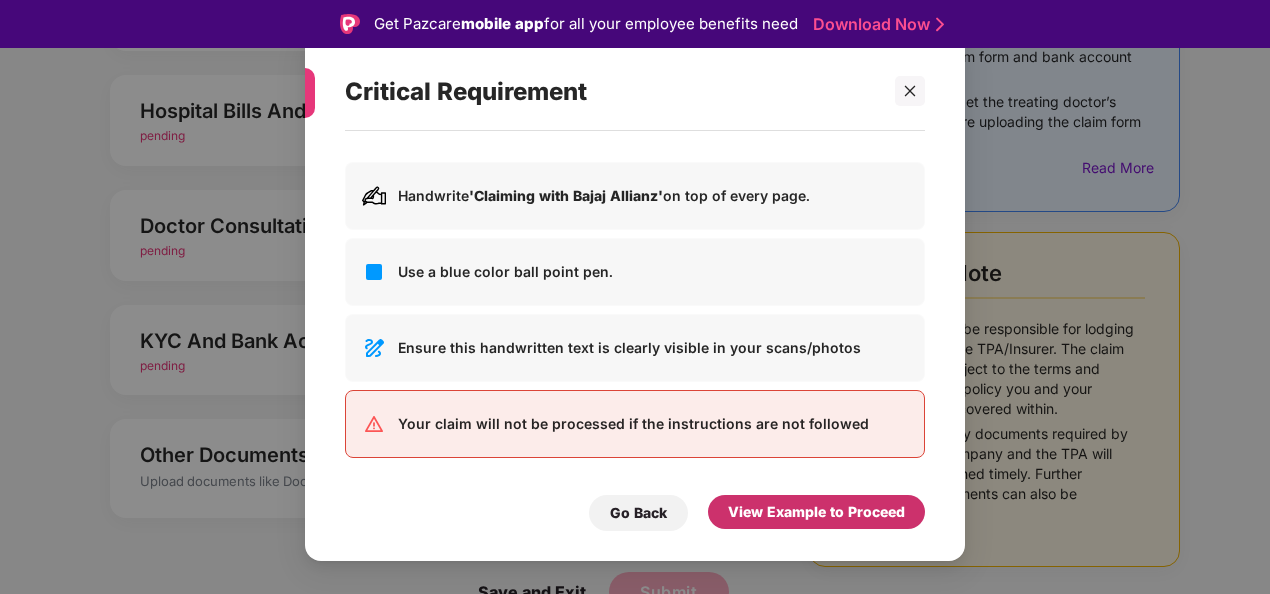 click on "View Example to Proceed" at bounding box center (816, 512) 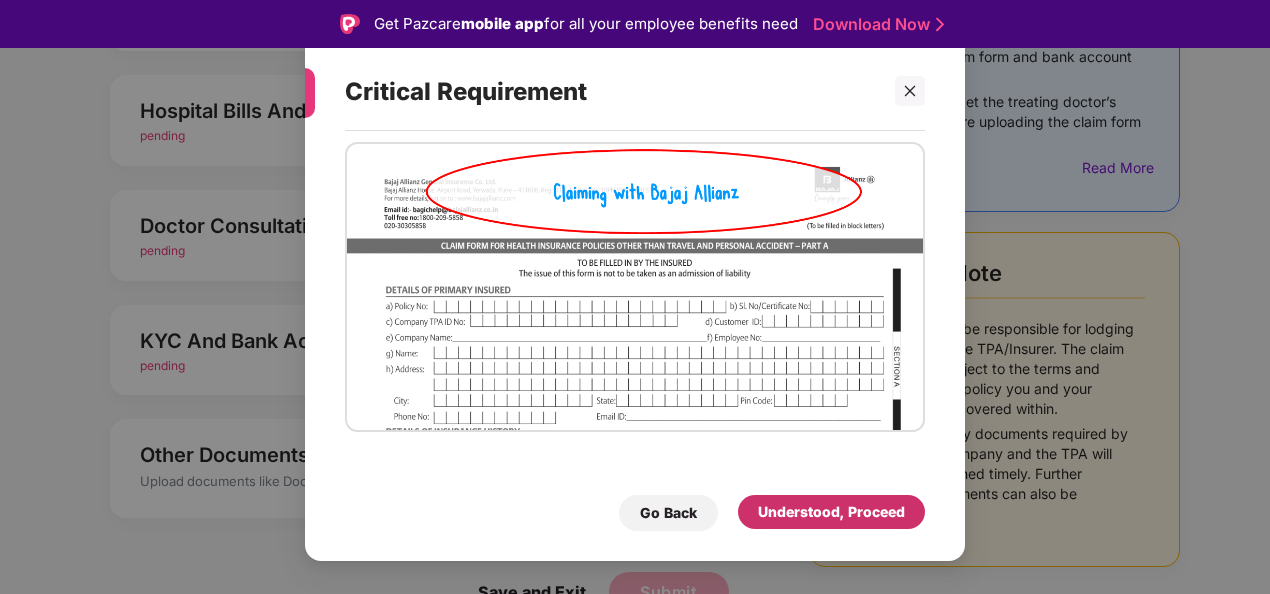 click on "Understood, Proceed" at bounding box center [831, 512] 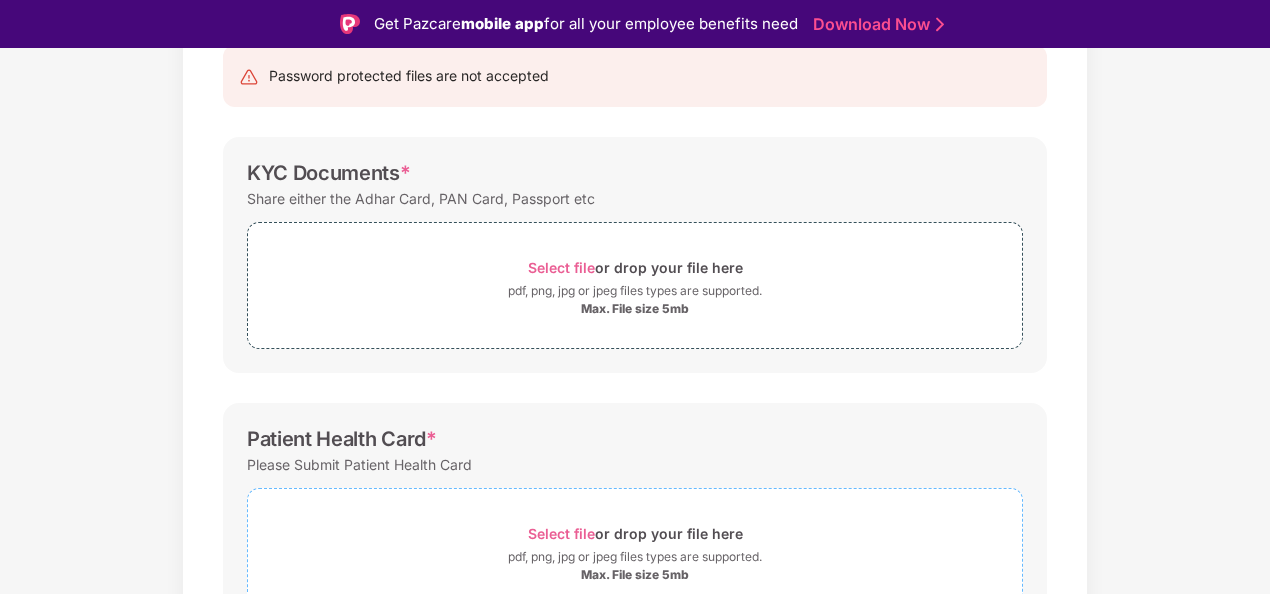scroll, scrollTop: 118, scrollLeft: 0, axis: vertical 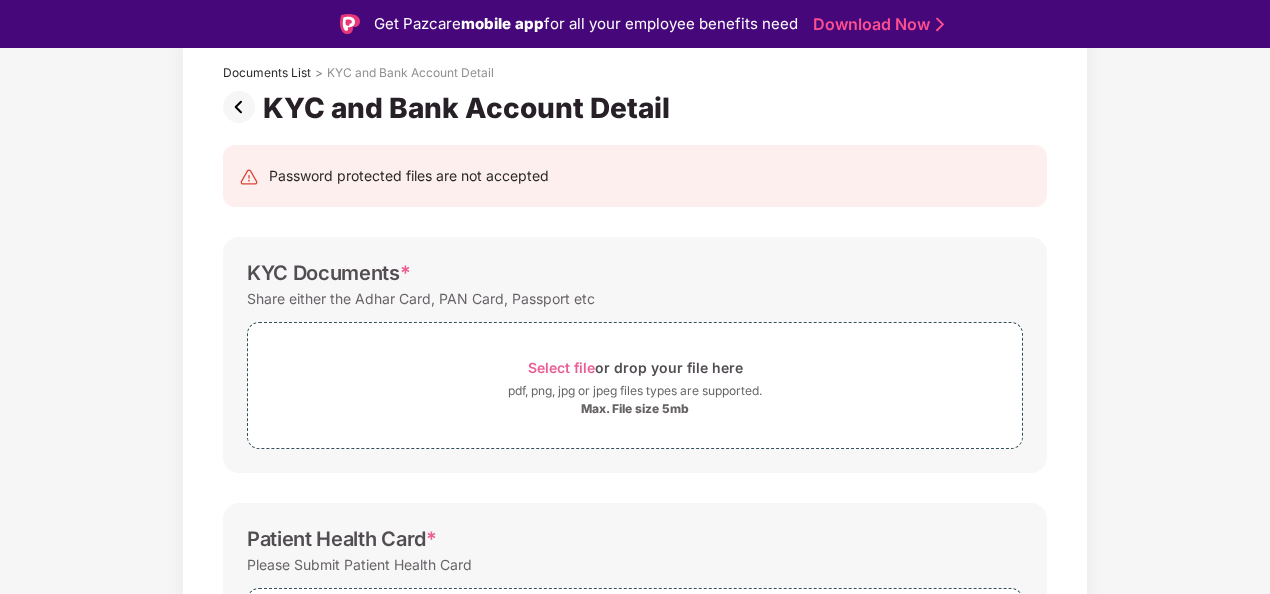 click at bounding box center (243, 107) 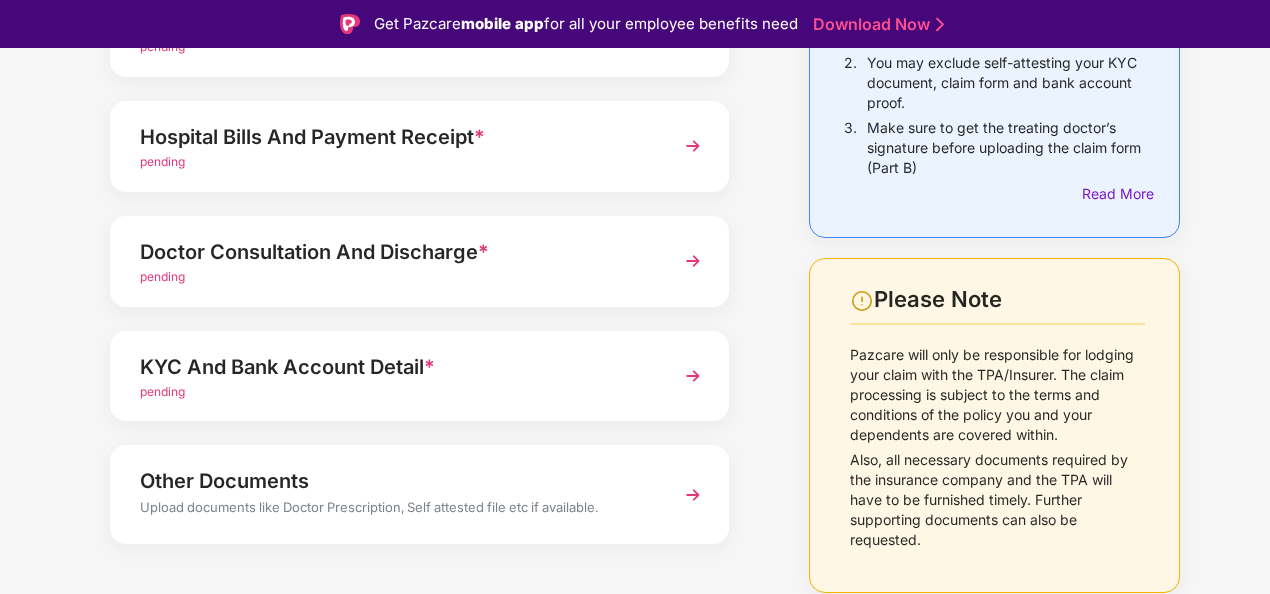 scroll, scrollTop: 300, scrollLeft: 0, axis: vertical 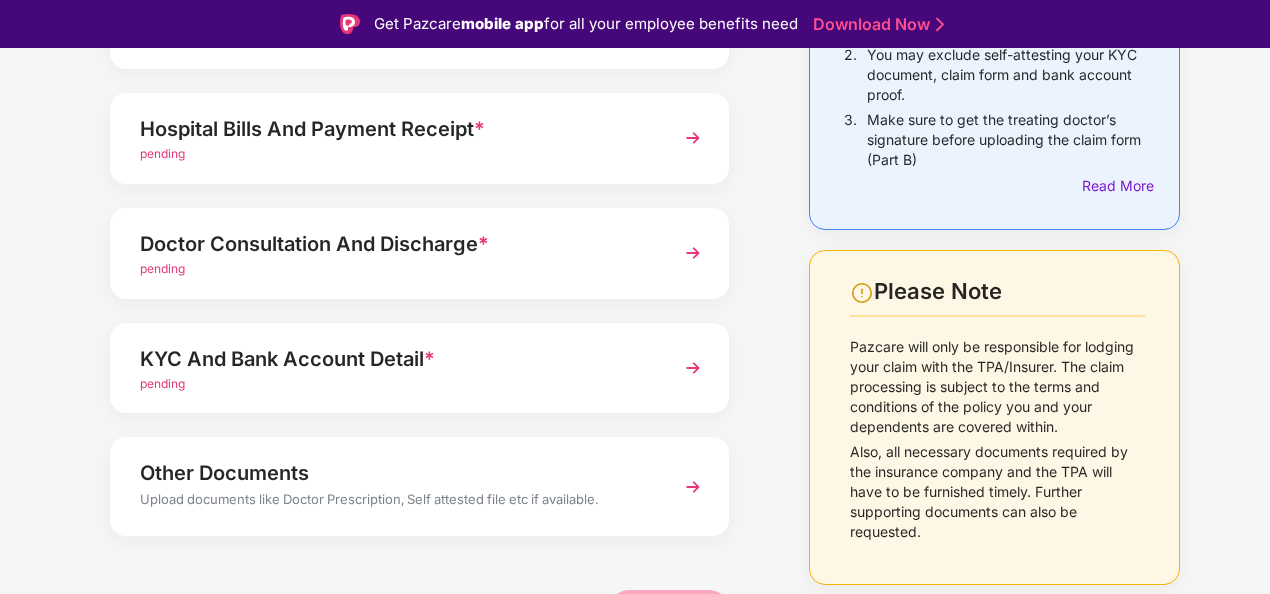 click at bounding box center (693, 253) 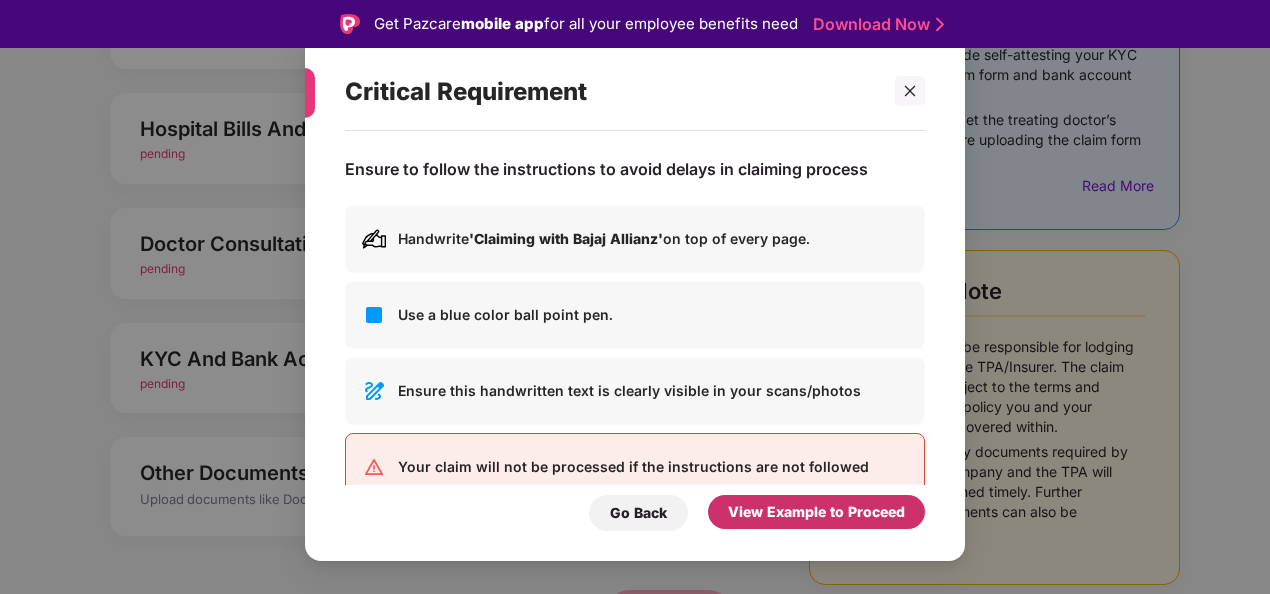 click on "View Example to Proceed" at bounding box center [816, 512] 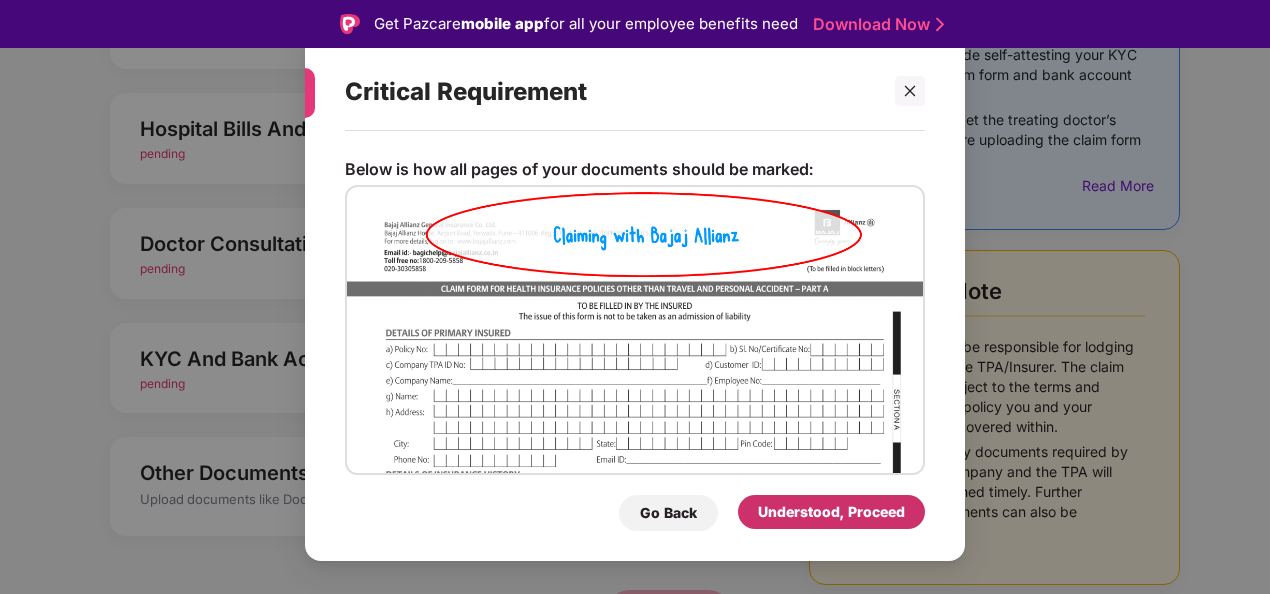 click on "Understood, Proceed" at bounding box center (831, 512) 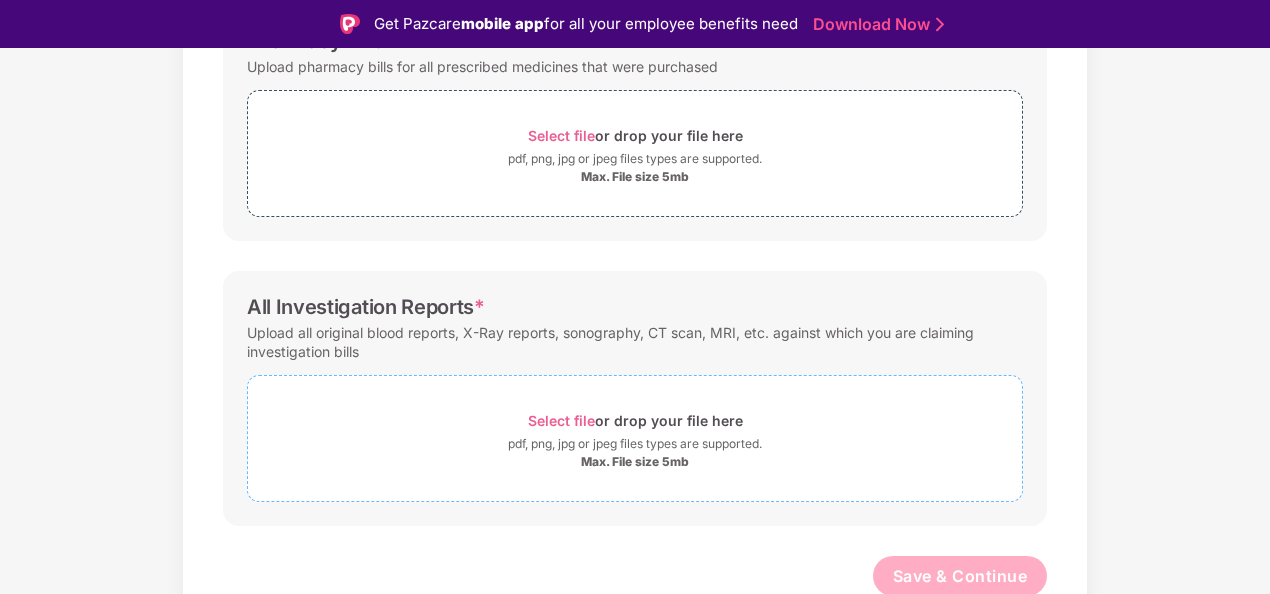 scroll, scrollTop: 618, scrollLeft: 0, axis: vertical 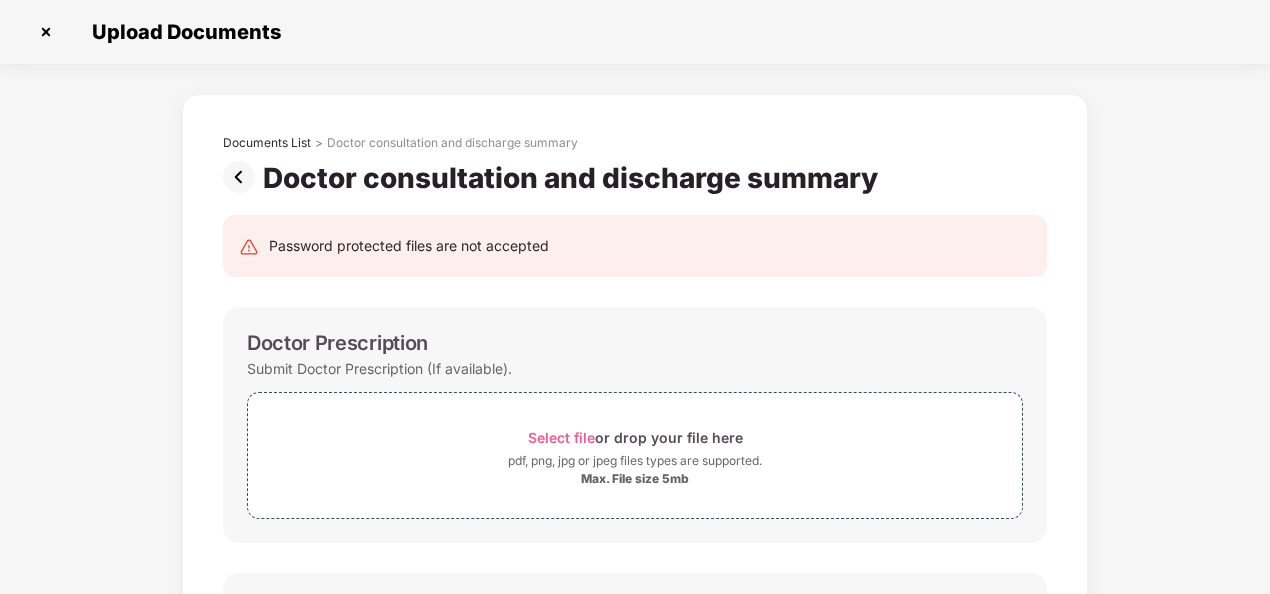 click at bounding box center (243, 177) 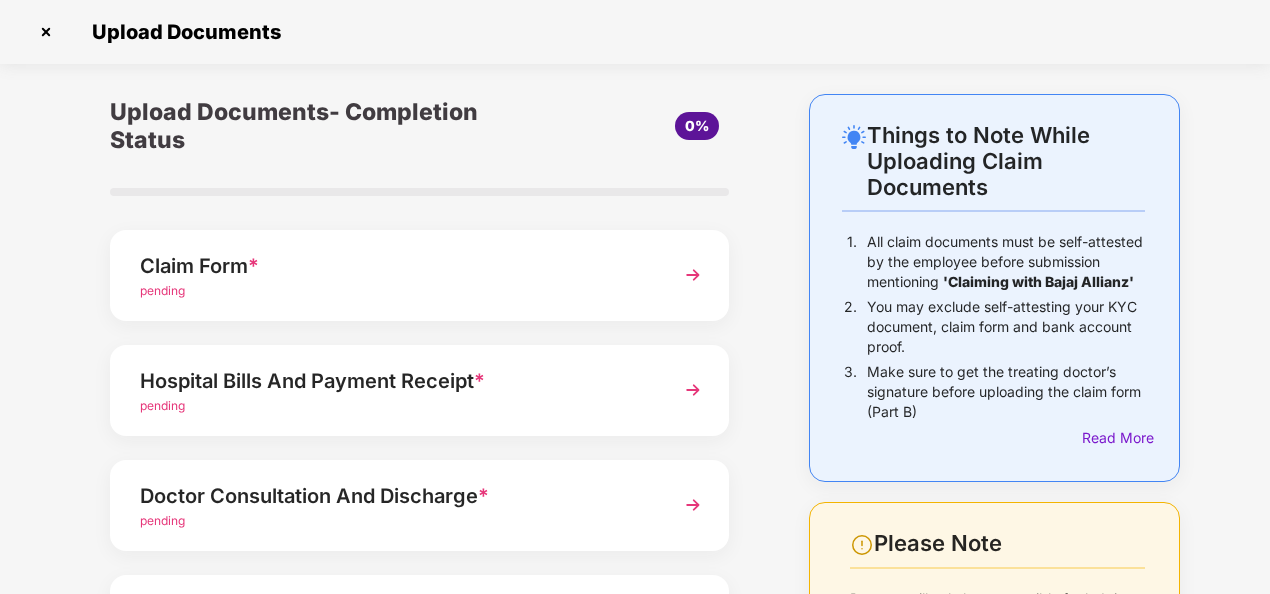 click at bounding box center [693, 390] 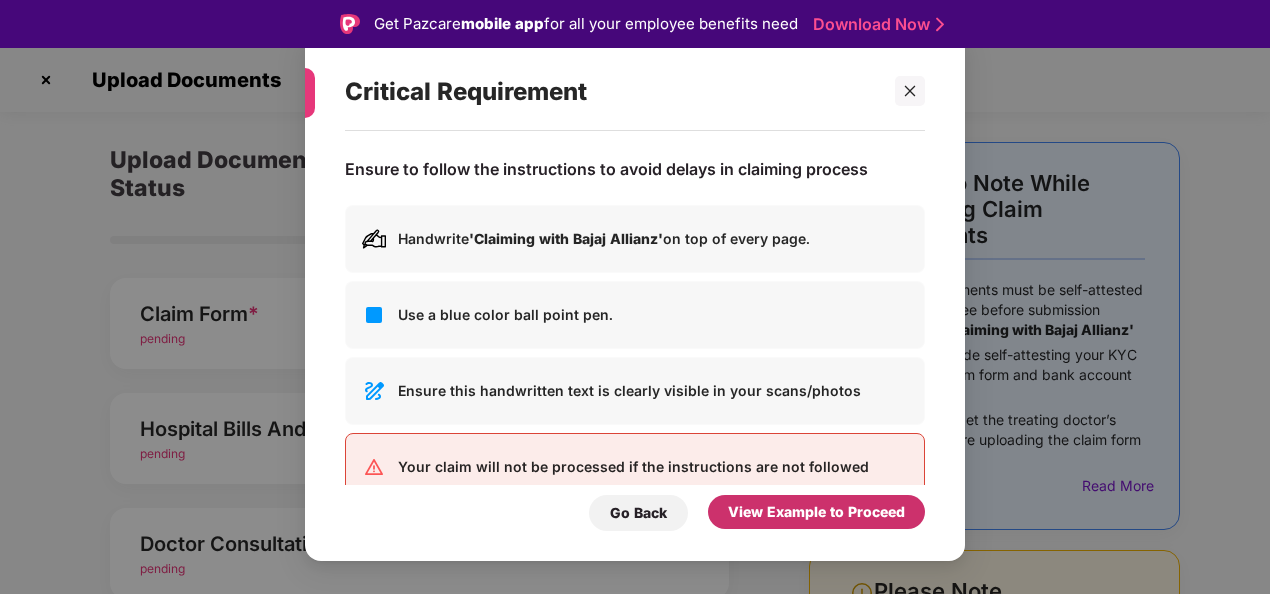 click on "View Example to Proceed" at bounding box center [816, 512] 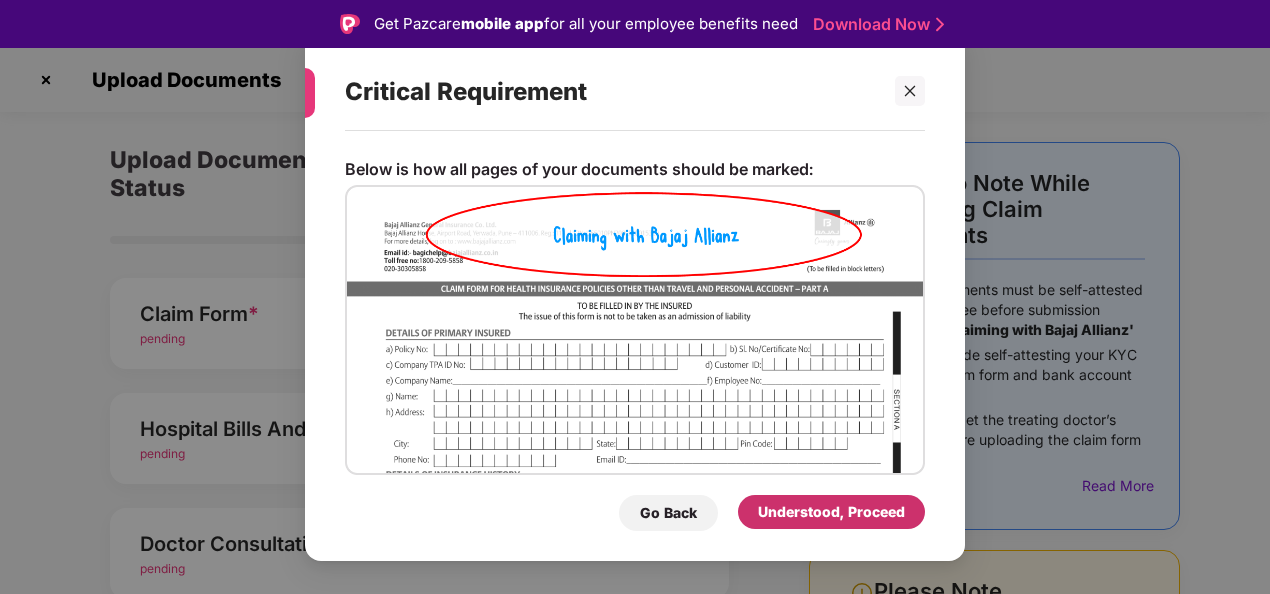 click on "Understood, Proceed" at bounding box center (831, 512) 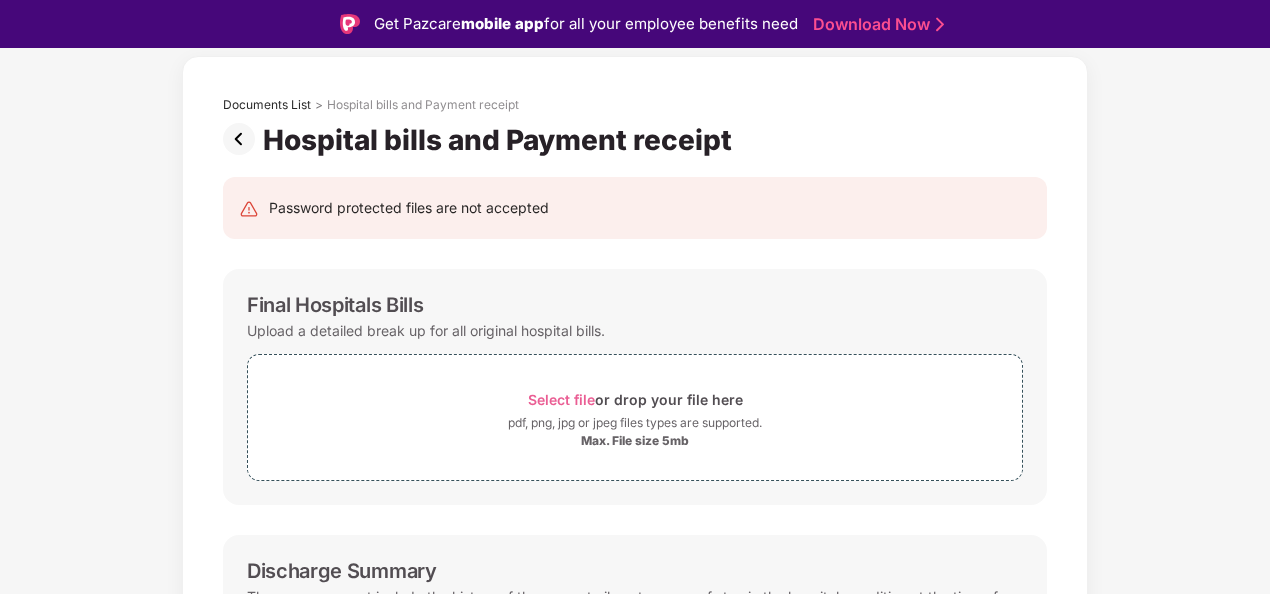 scroll, scrollTop: 0, scrollLeft: 0, axis: both 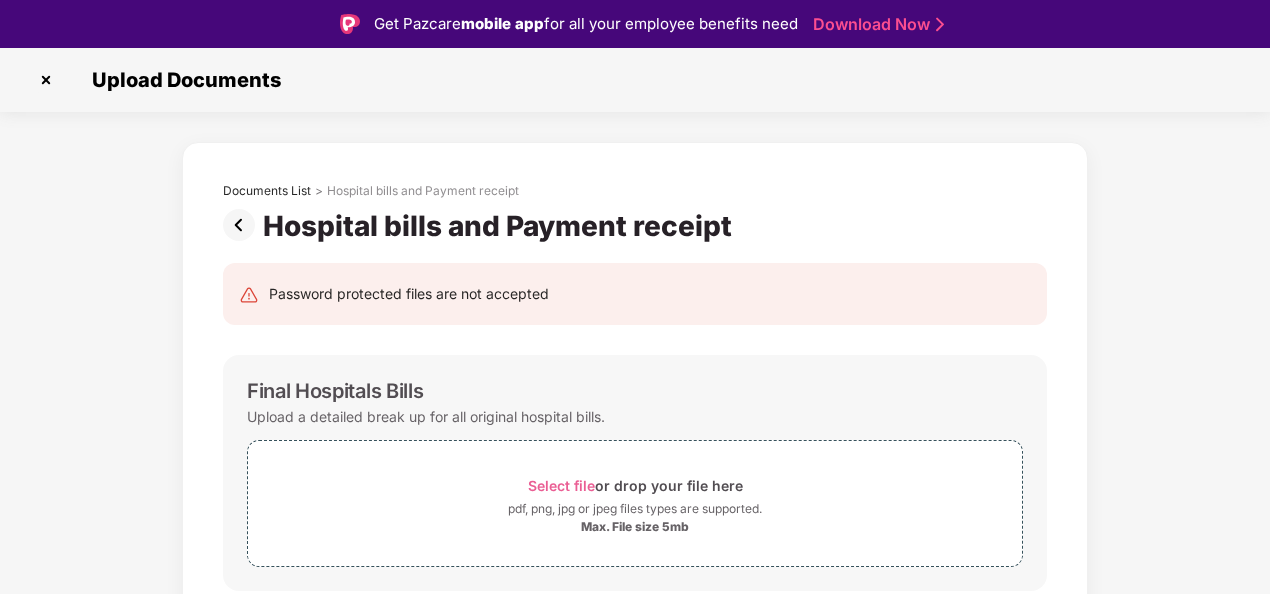 click at bounding box center [243, 225] 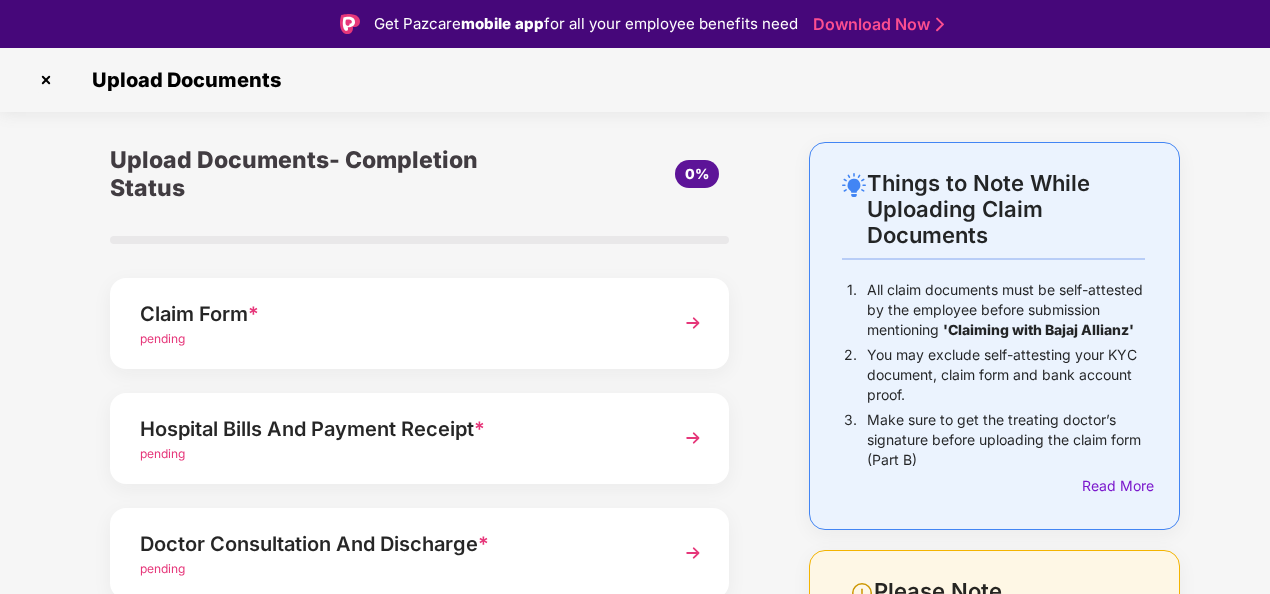 click at bounding box center [693, 323] 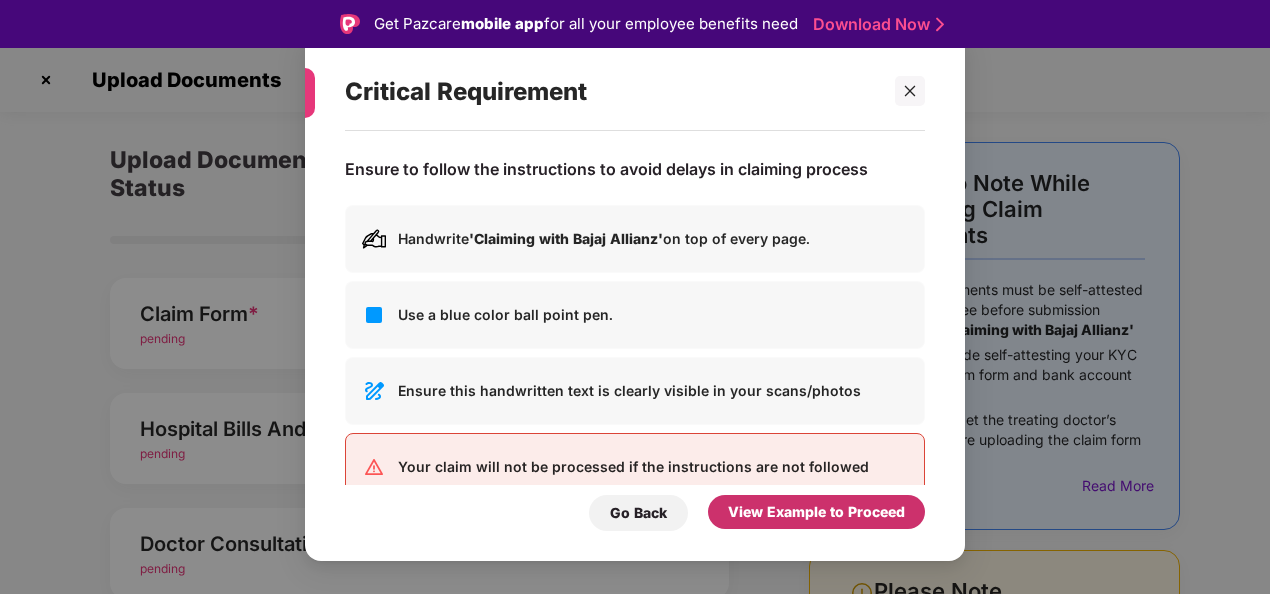 click on "View Example to Proceed" at bounding box center (816, 512) 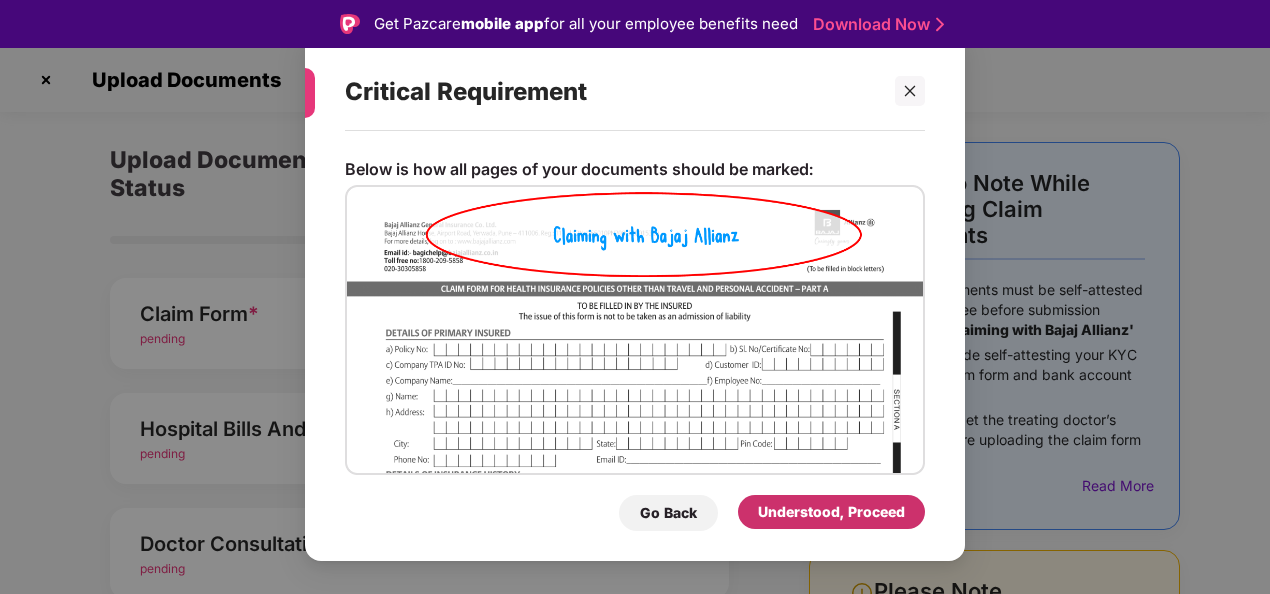 click on "Understood, Proceed" at bounding box center [831, 512] 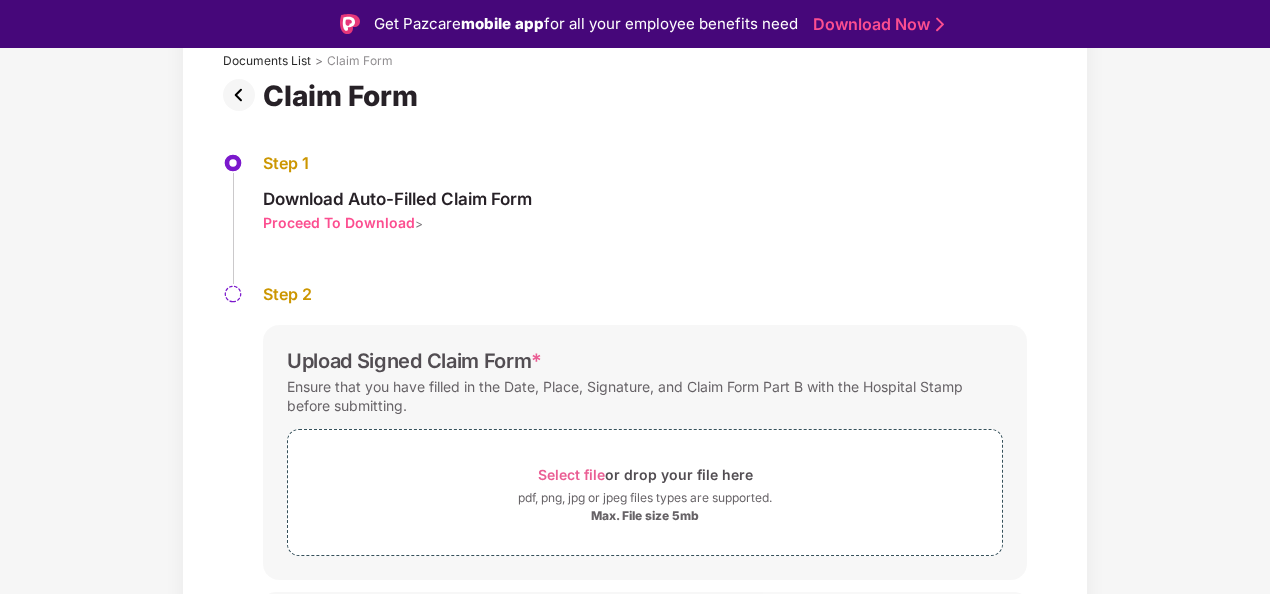 scroll, scrollTop: 178, scrollLeft: 0, axis: vertical 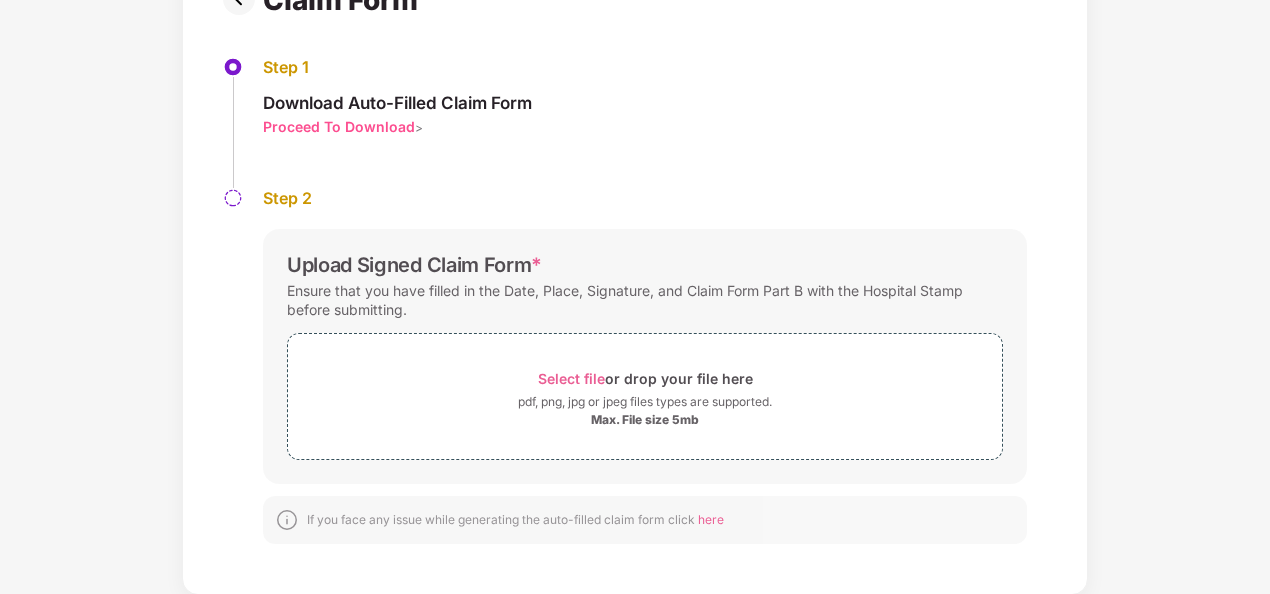 click on "here" at bounding box center [711, 519] 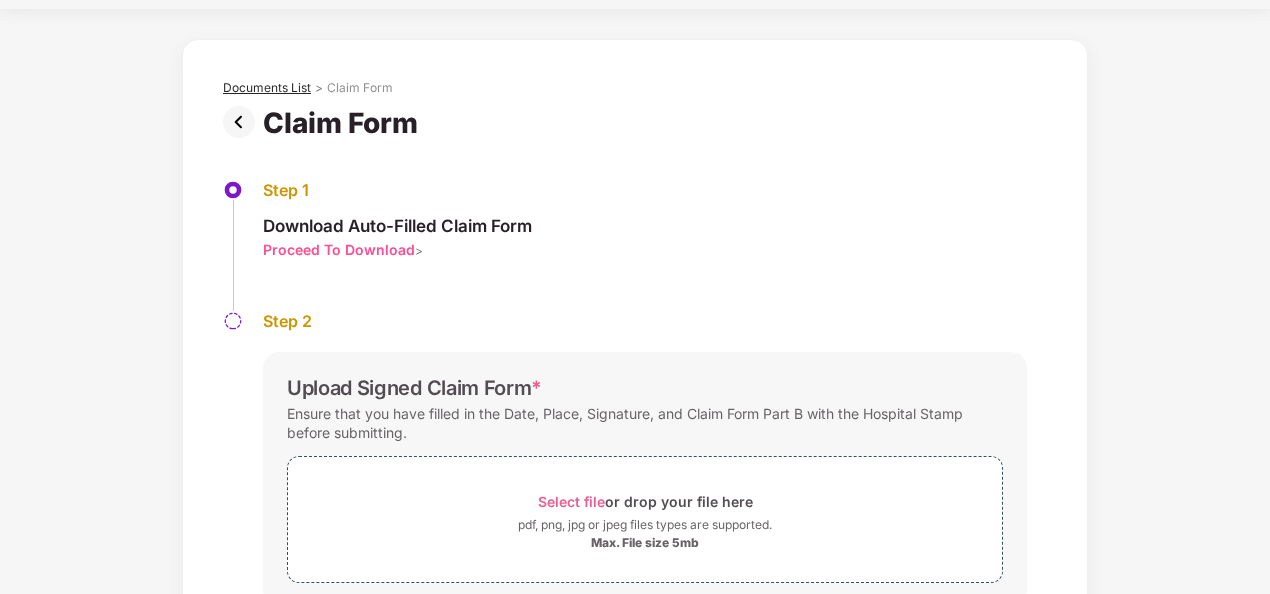scroll, scrollTop: 0, scrollLeft: 0, axis: both 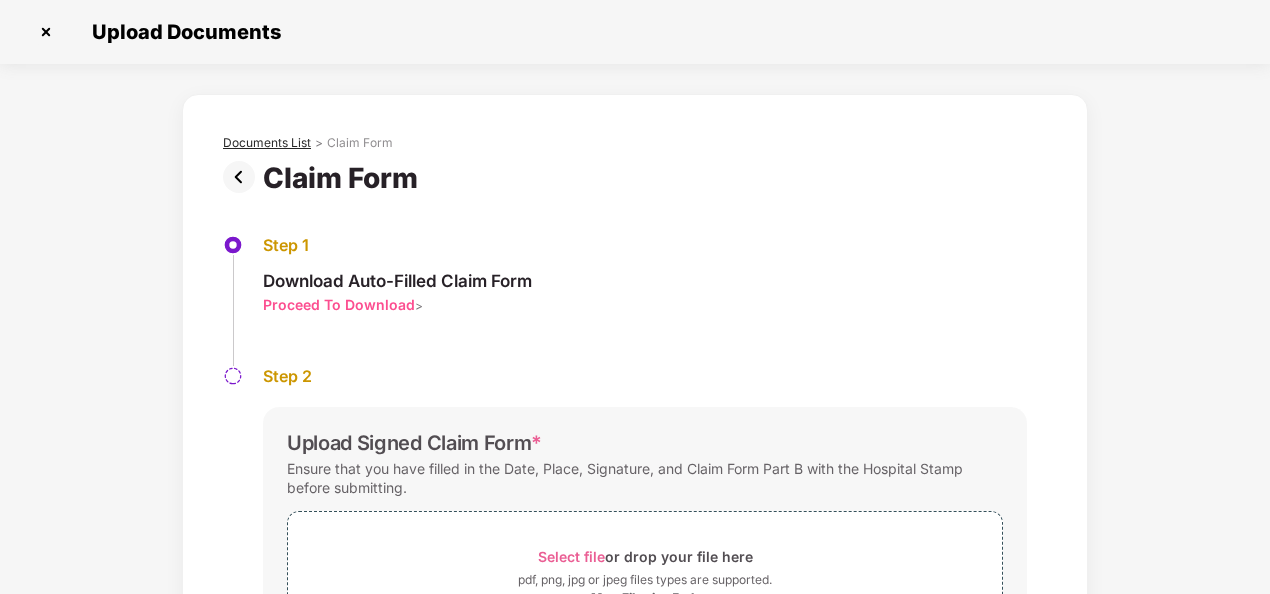 click on "Documents List" at bounding box center (267, 143) 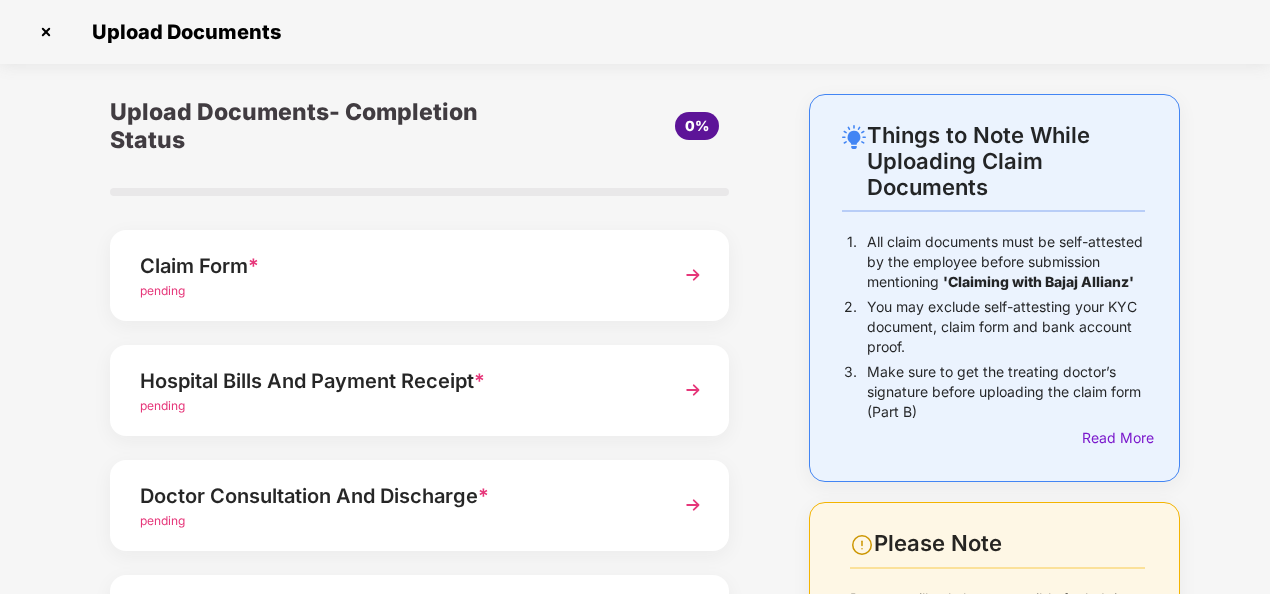 click at bounding box center (46, 32) 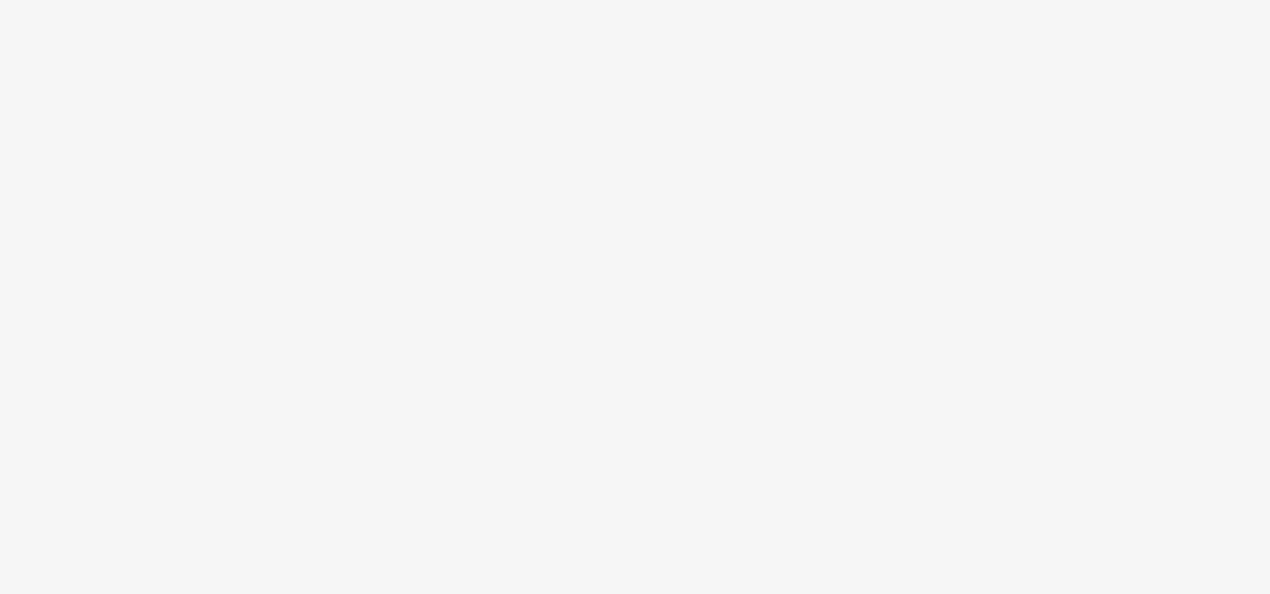 scroll, scrollTop: 0, scrollLeft: 0, axis: both 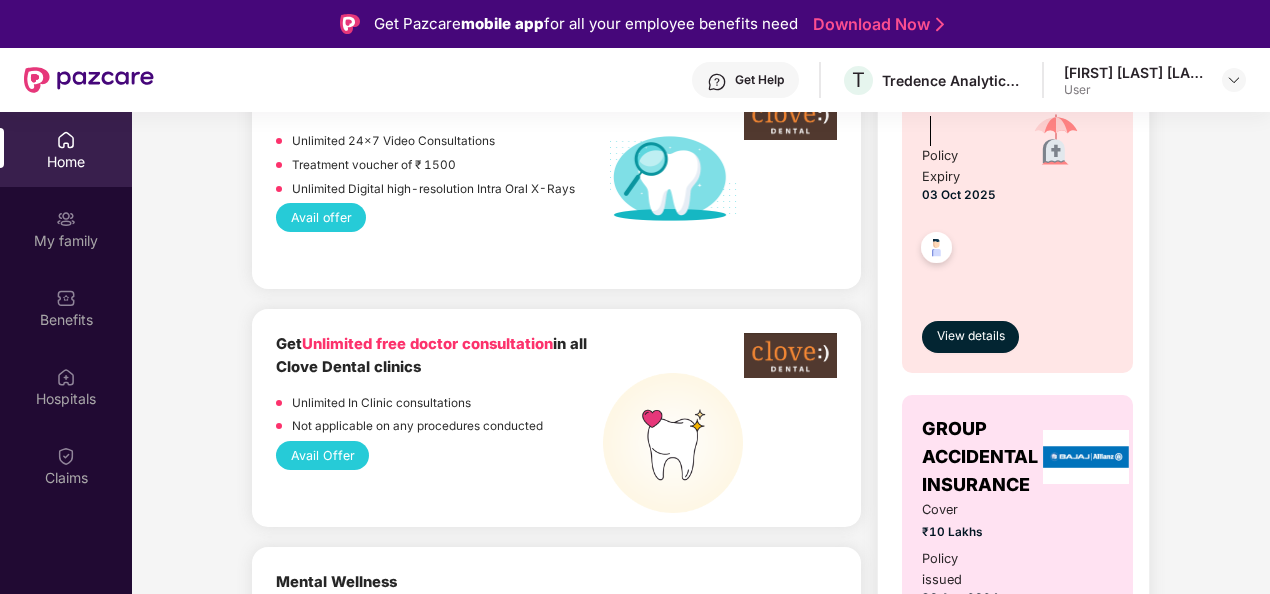 click on "Get Help" at bounding box center (759, 80) 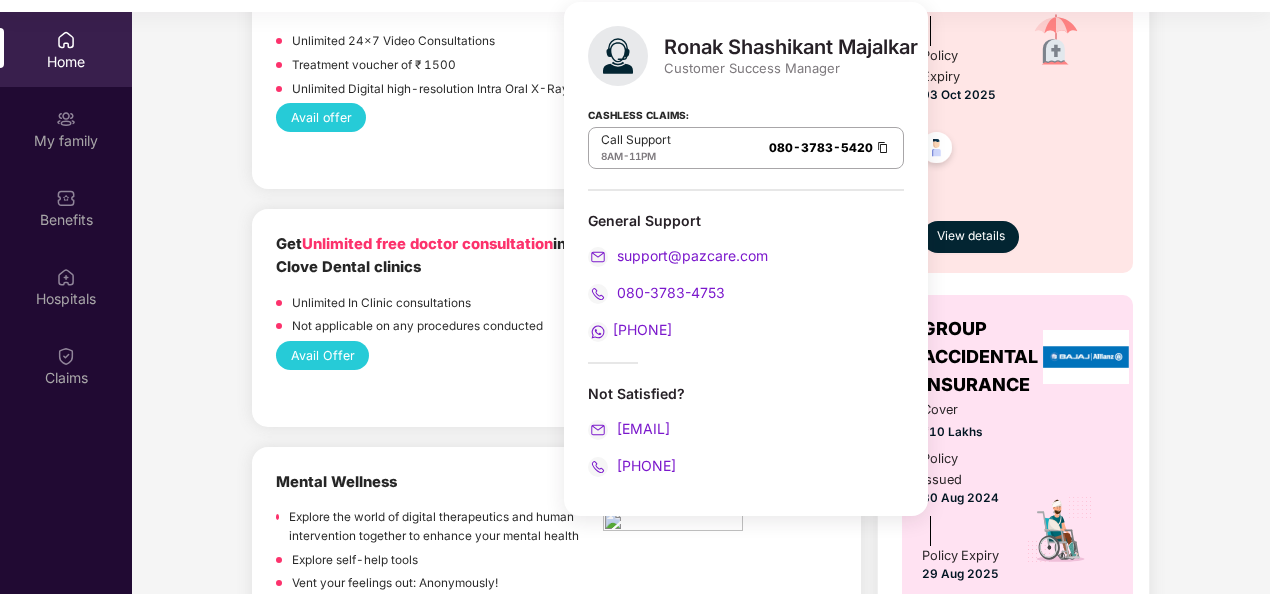 scroll, scrollTop: 112, scrollLeft: 0, axis: vertical 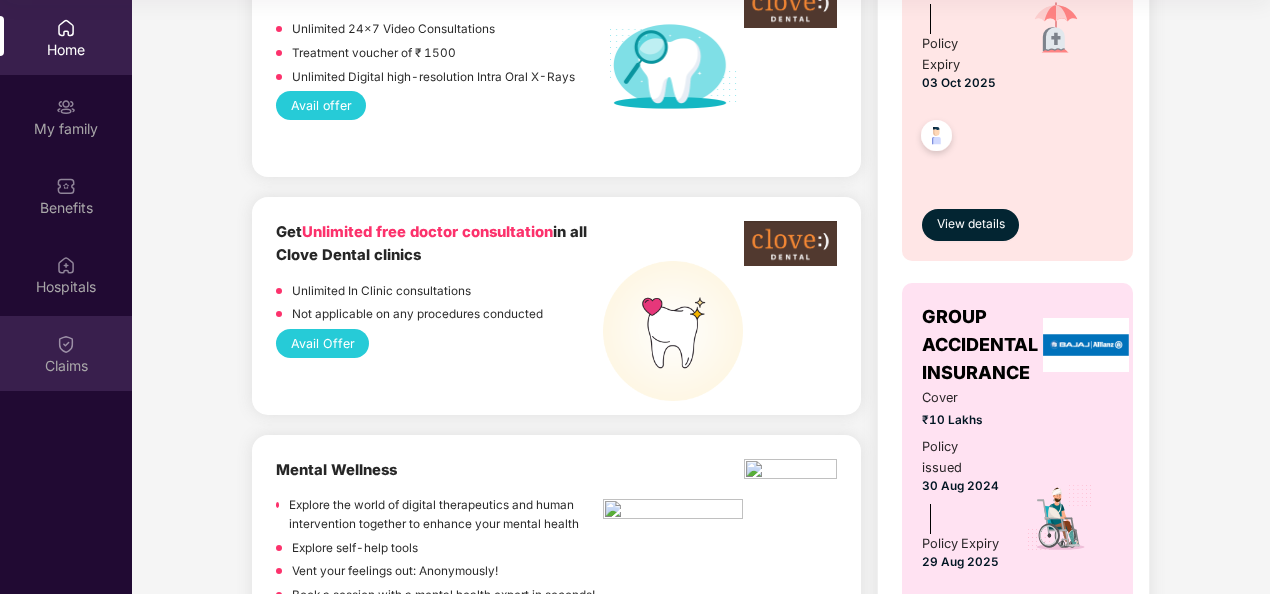 click on "Claims" at bounding box center [66, 353] 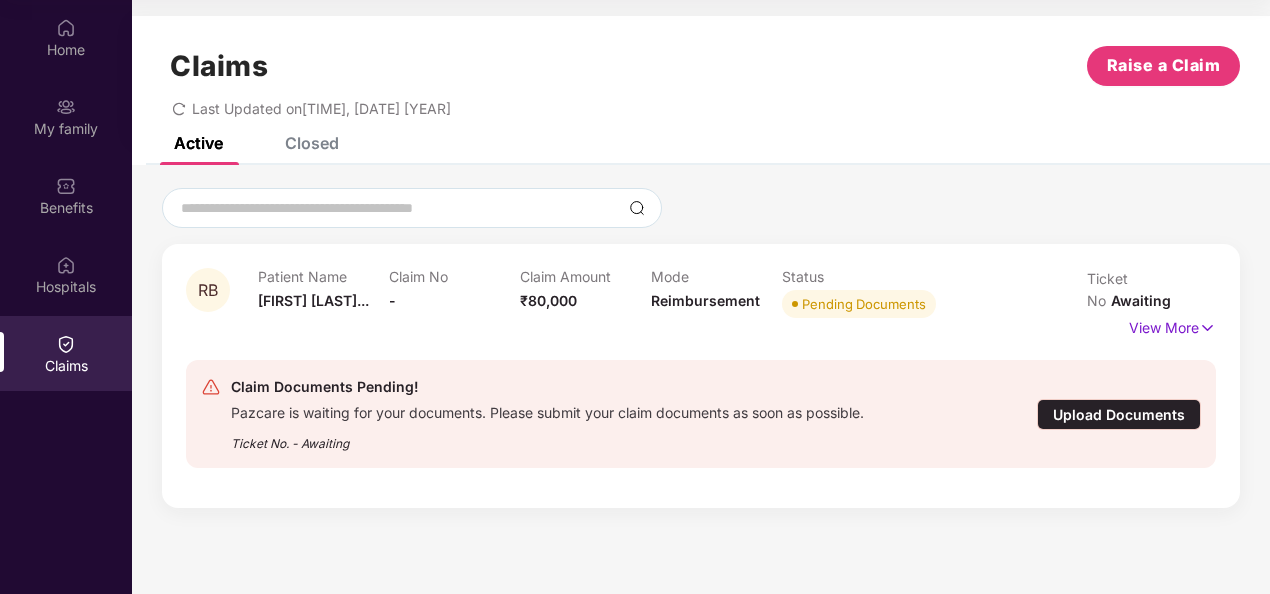 click on "Last Updated on  11:21 AM, 03 Aug 2025" at bounding box center (321, 108) 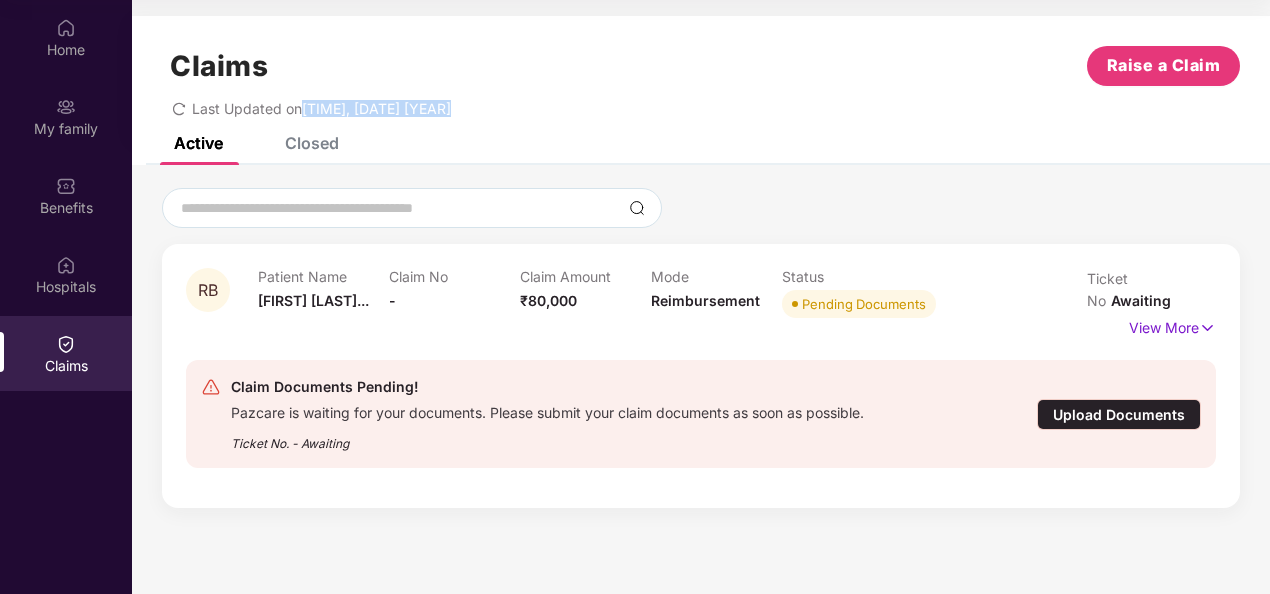 drag, startPoint x: 304, startPoint y: 106, endPoint x: 450, endPoint y: 112, distance: 146.12323 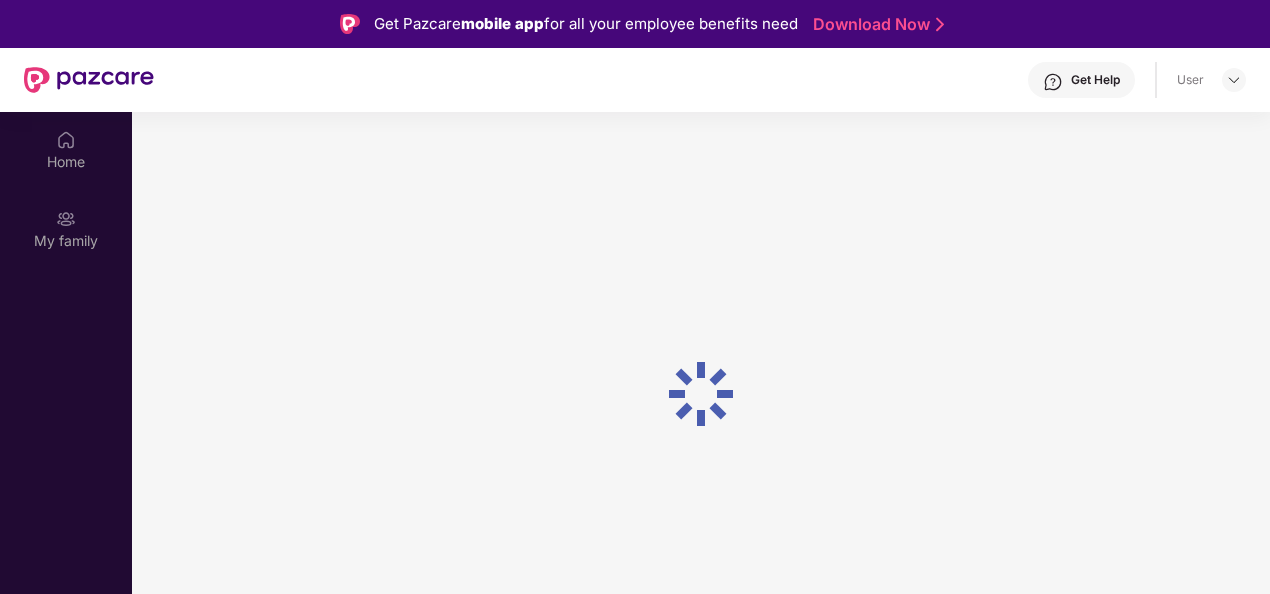 scroll, scrollTop: 112, scrollLeft: 0, axis: vertical 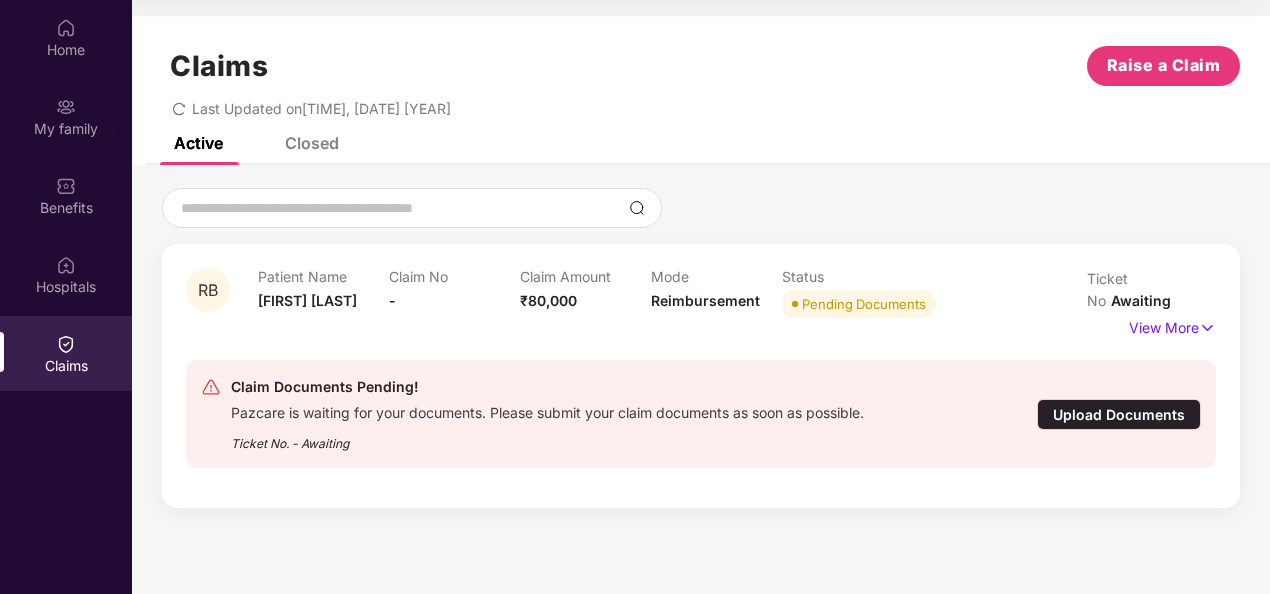 click on "Closed" at bounding box center [312, 143] 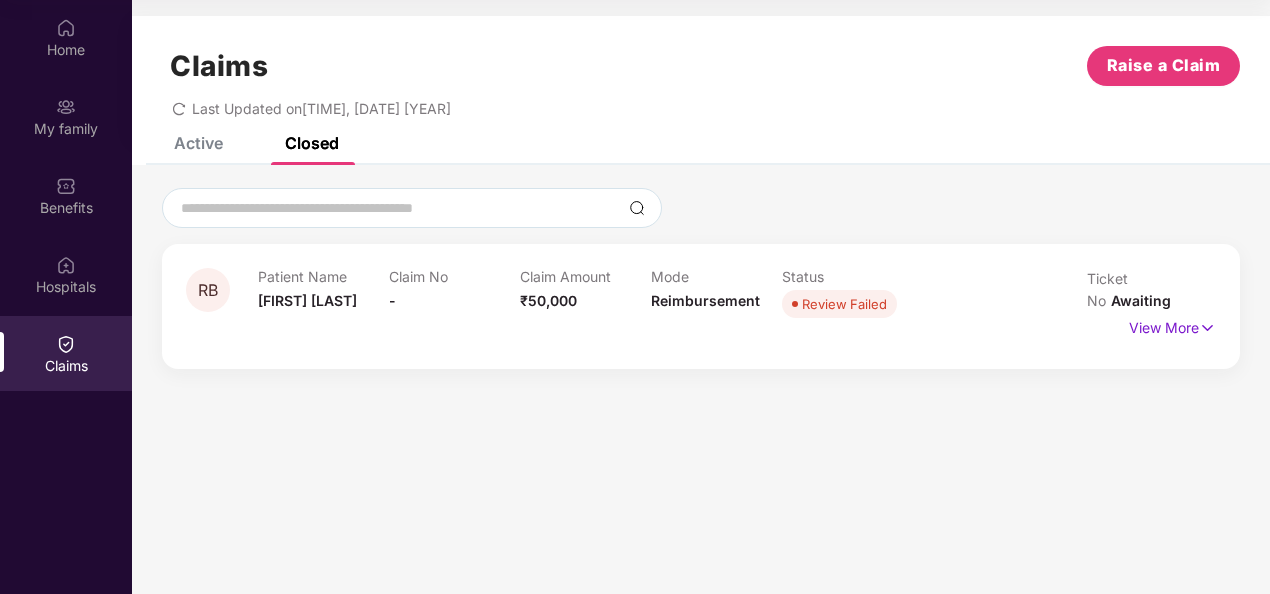 click on "Active Closed" at bounding box center (241, 143) 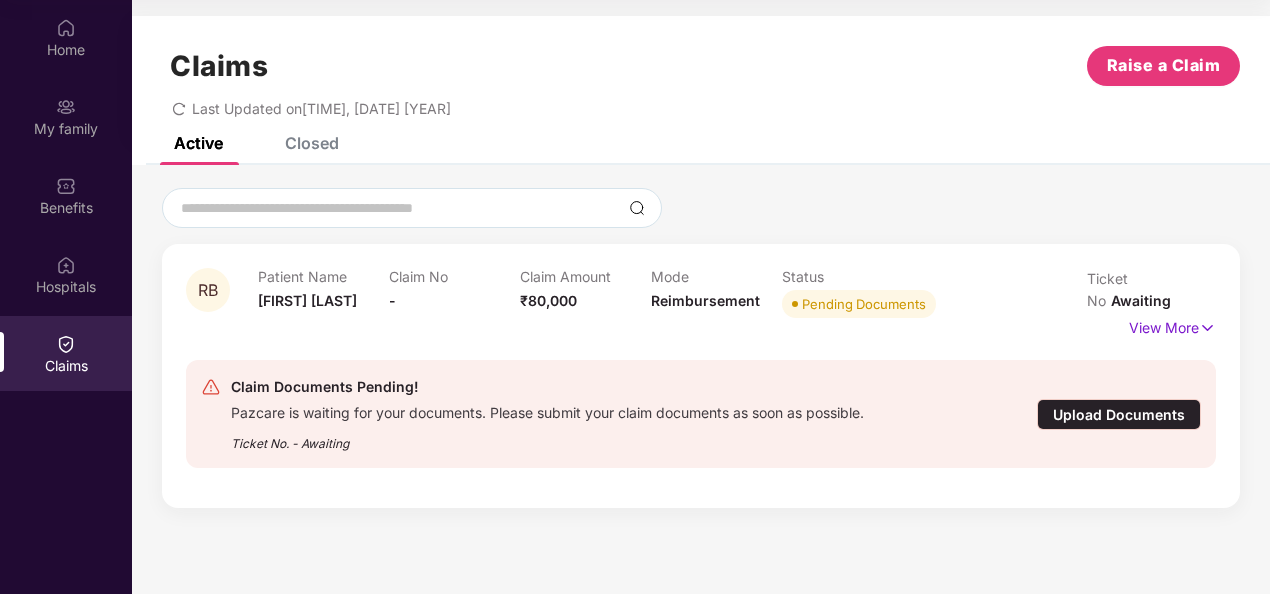 click on "Ticket No. - Awaiting" at bounding box center [547, 437] 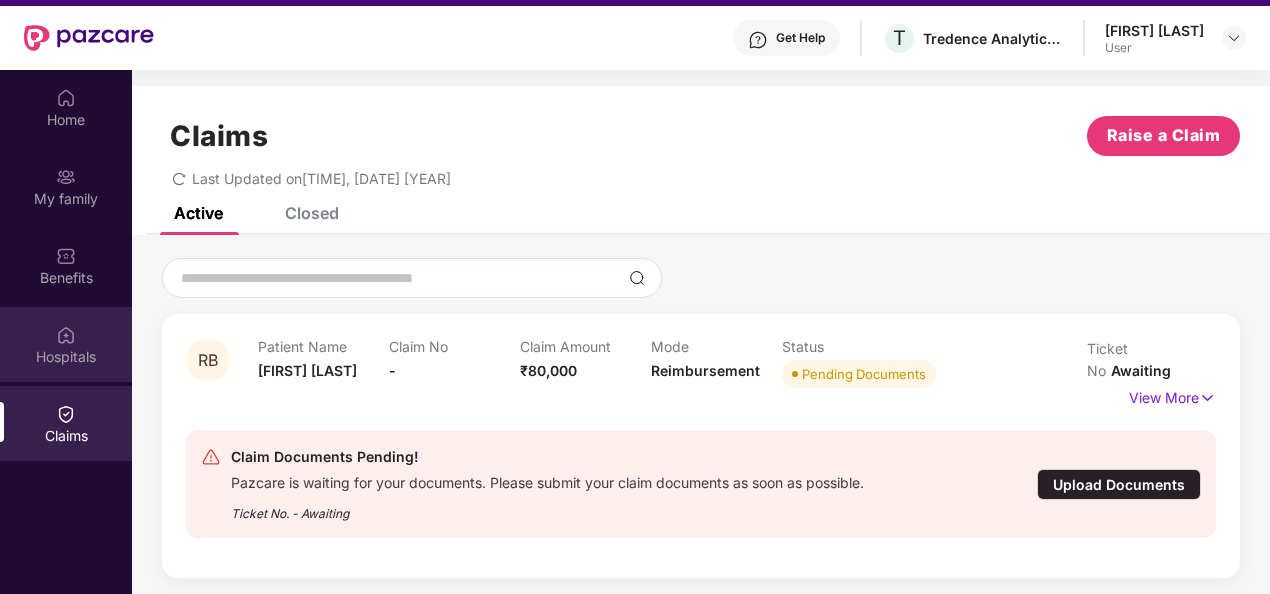 scroll, scrollTop: 12, scrollLeft: 0, axis: vertical 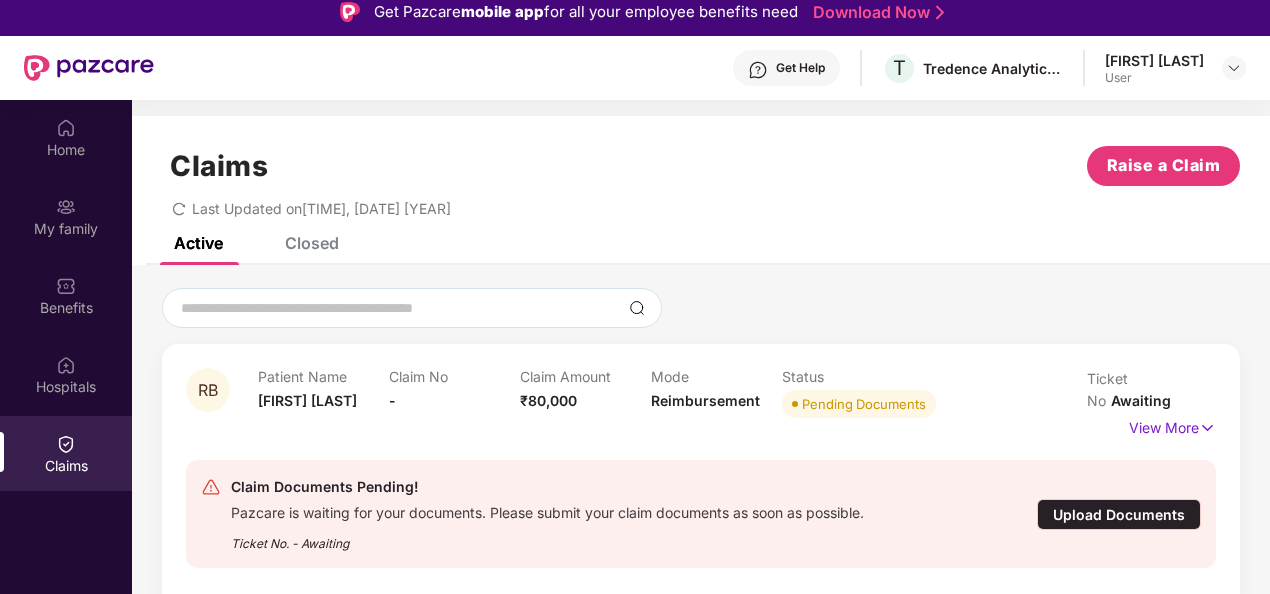 click on "Closed" at bounding box center (312, 243) 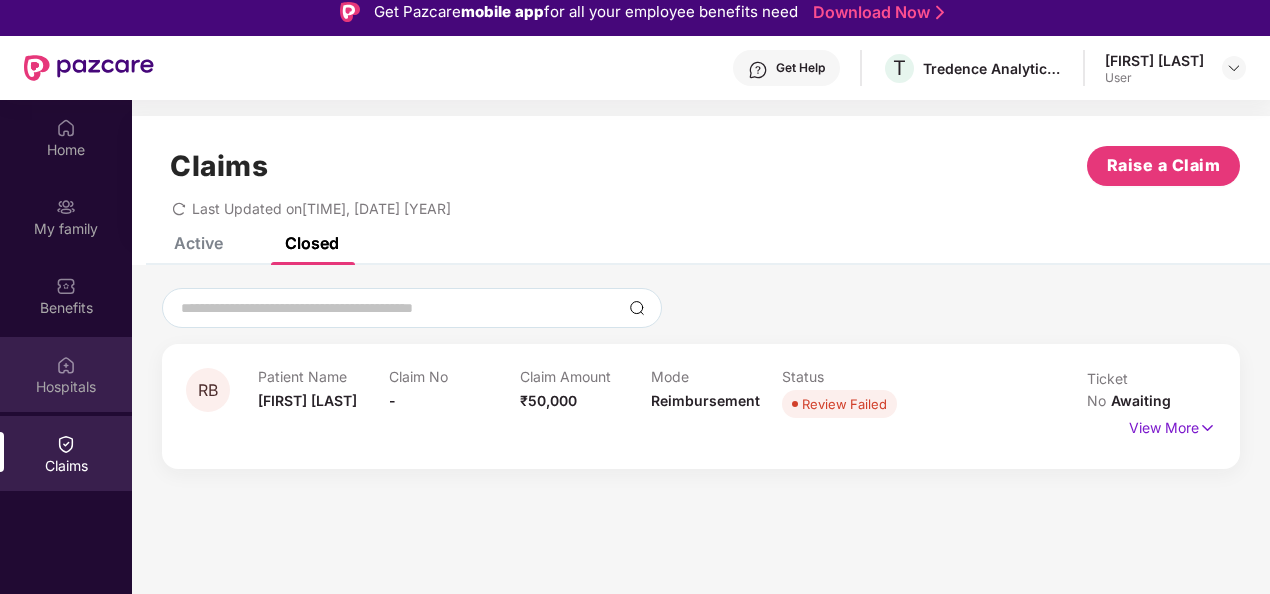 click on "Hospitals" at bounding box center [66, 387] 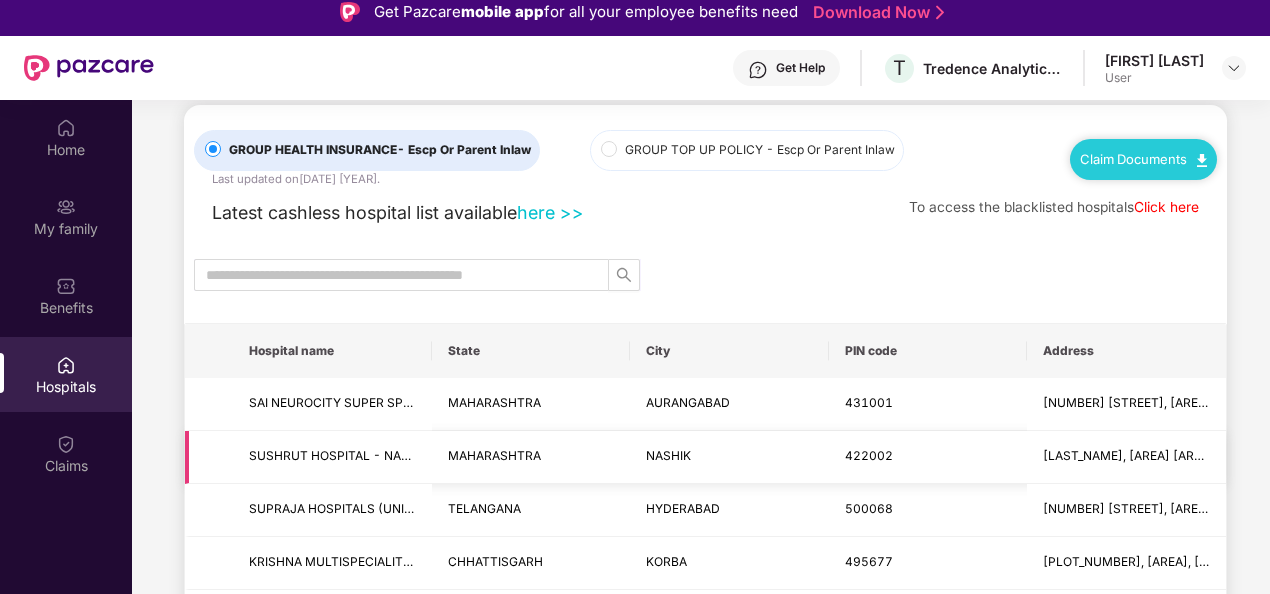 scroll, scrollTop: 0, scrollLeft: 0, axis: both 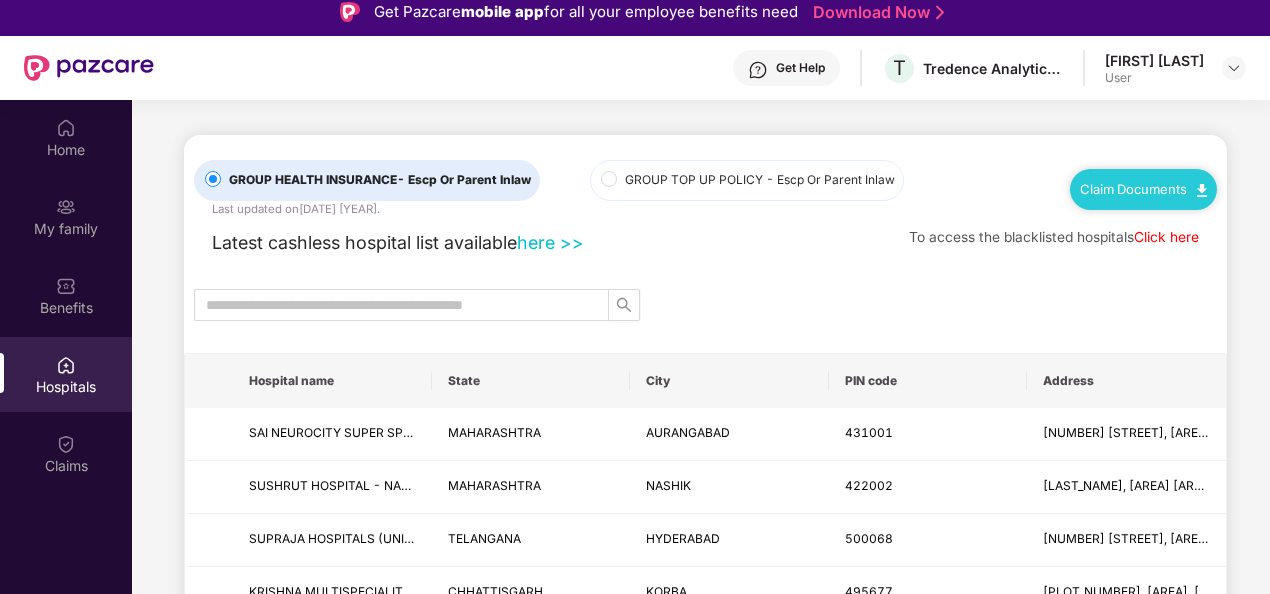 click on "here >>" at bounding box center (550, 242) 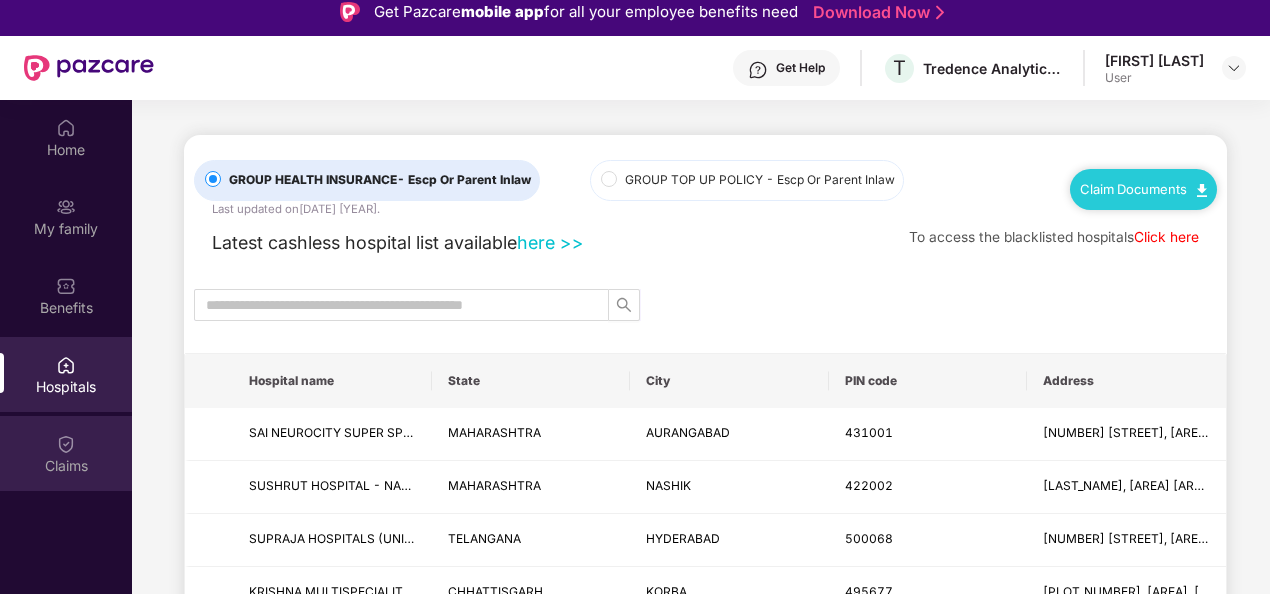 click on "Claims" at bounding box center (66, 453) 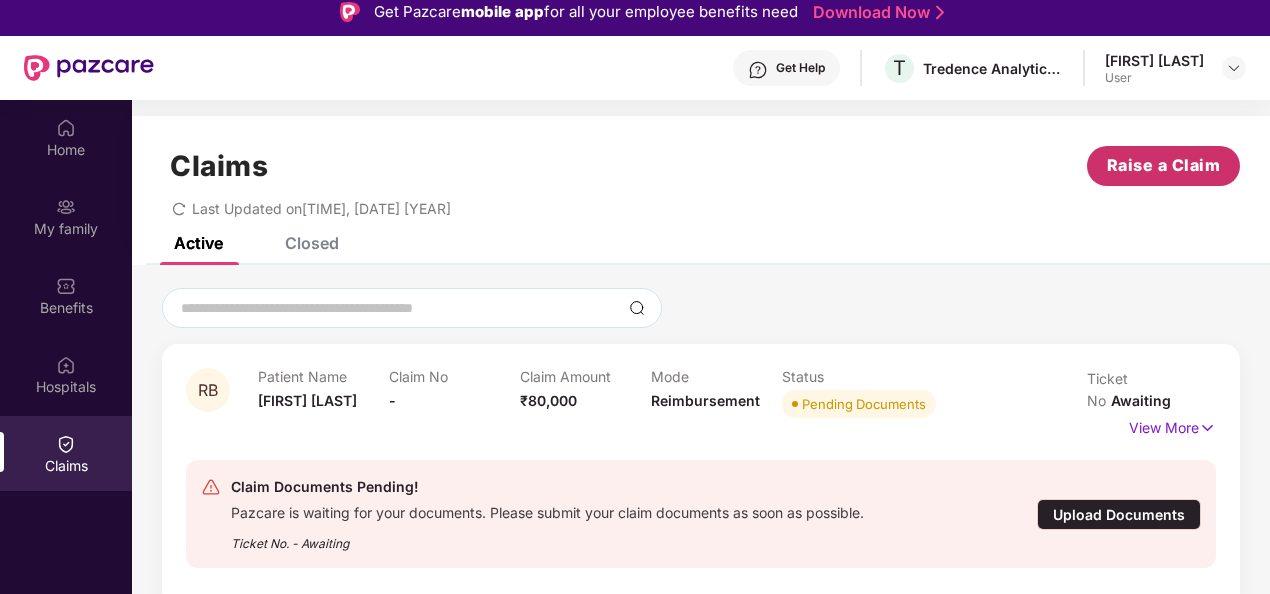 click on "Raise a Claim" at bounding box center [1164, 165] 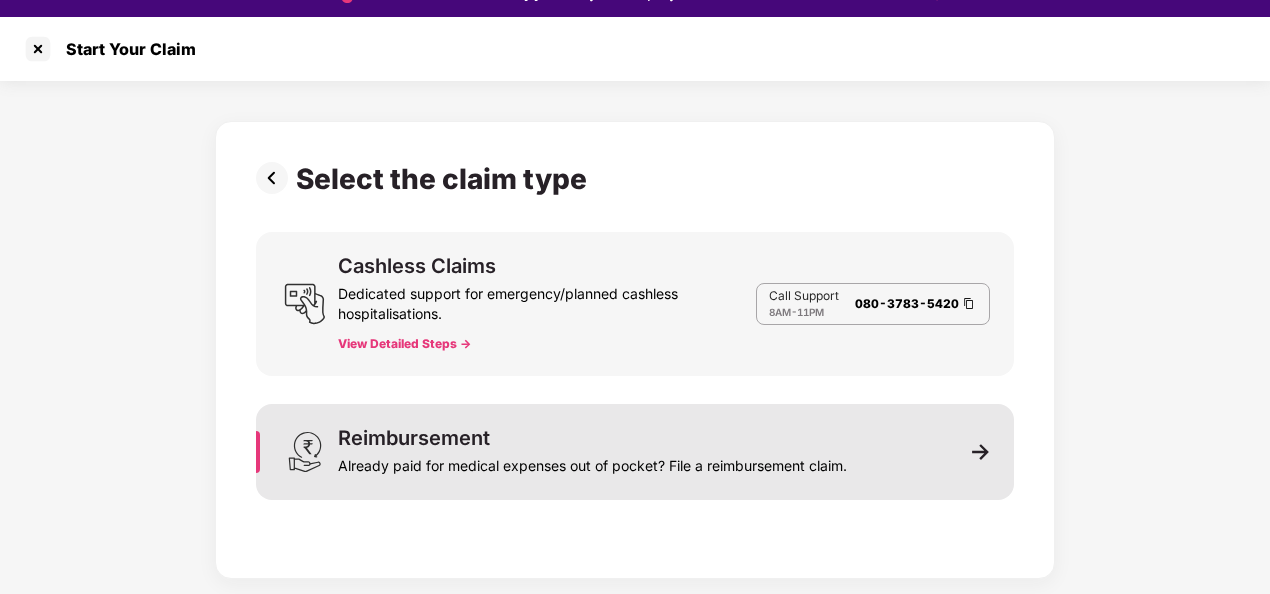scroll, scrollTop: 48, scrollLeft: 0, axis: vertical 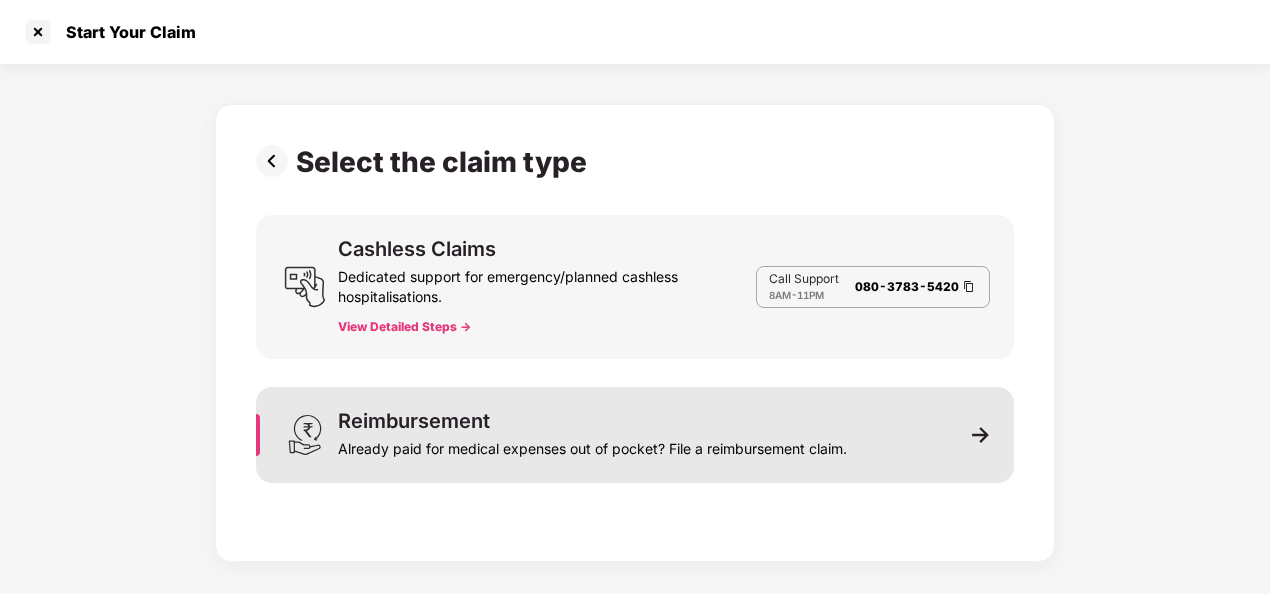 click on "Already paid for medical expenses out of pocket? File a reimbursement claim." at bounding box center [592, 445] 